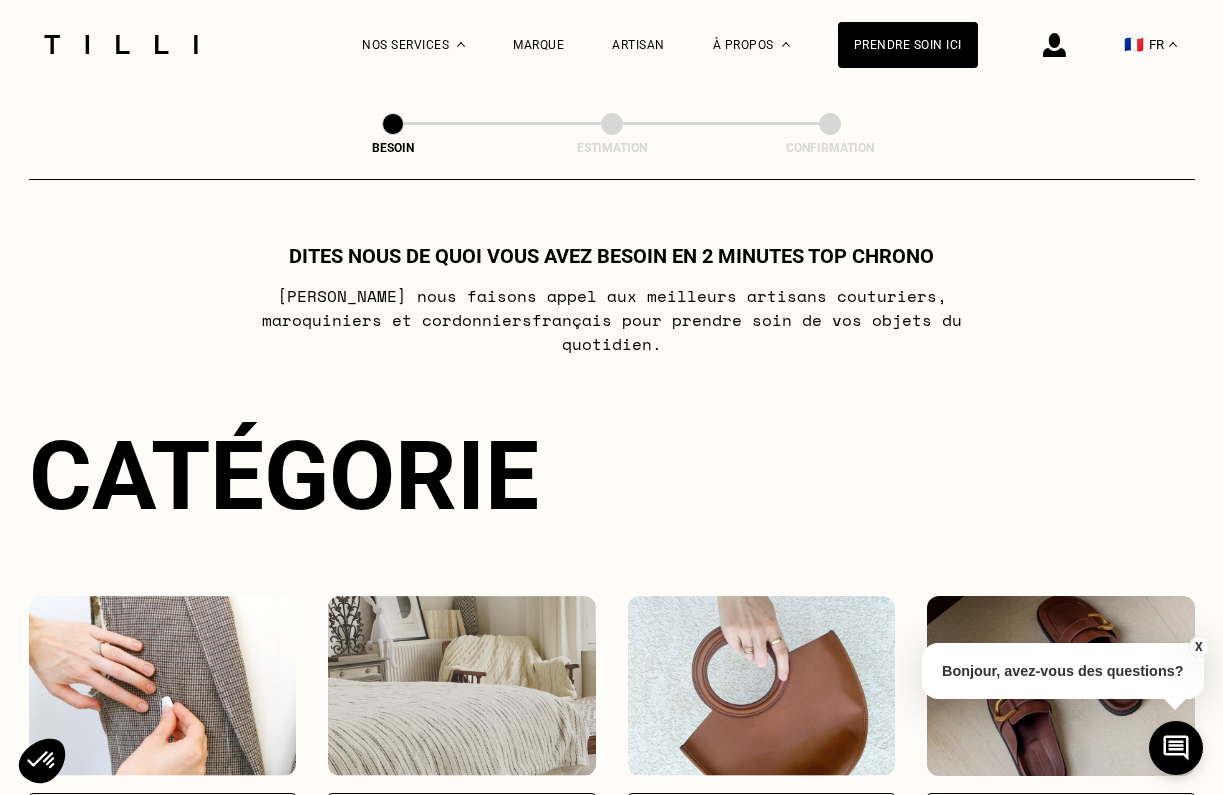 scroll, scrollTop: 0, scrollLeft: 0, axis: both 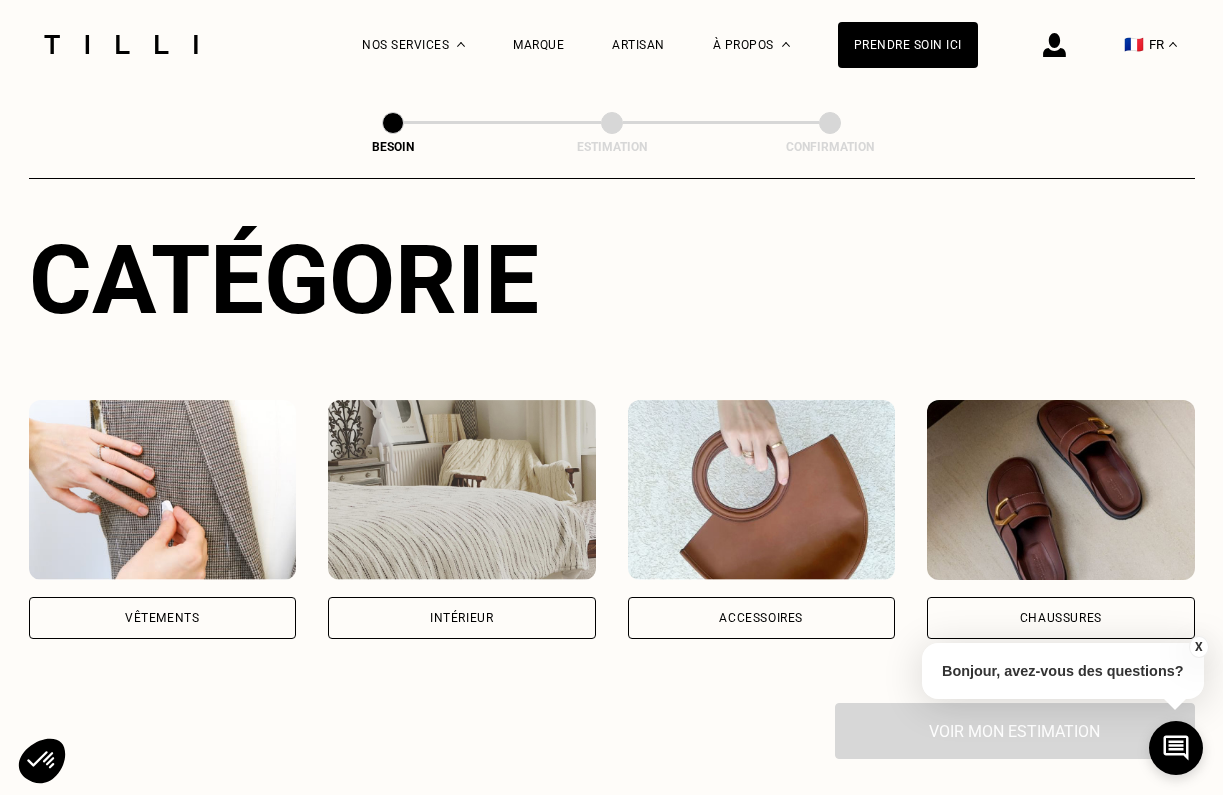 click on "Vêtements" at bounding box center [162, 618] 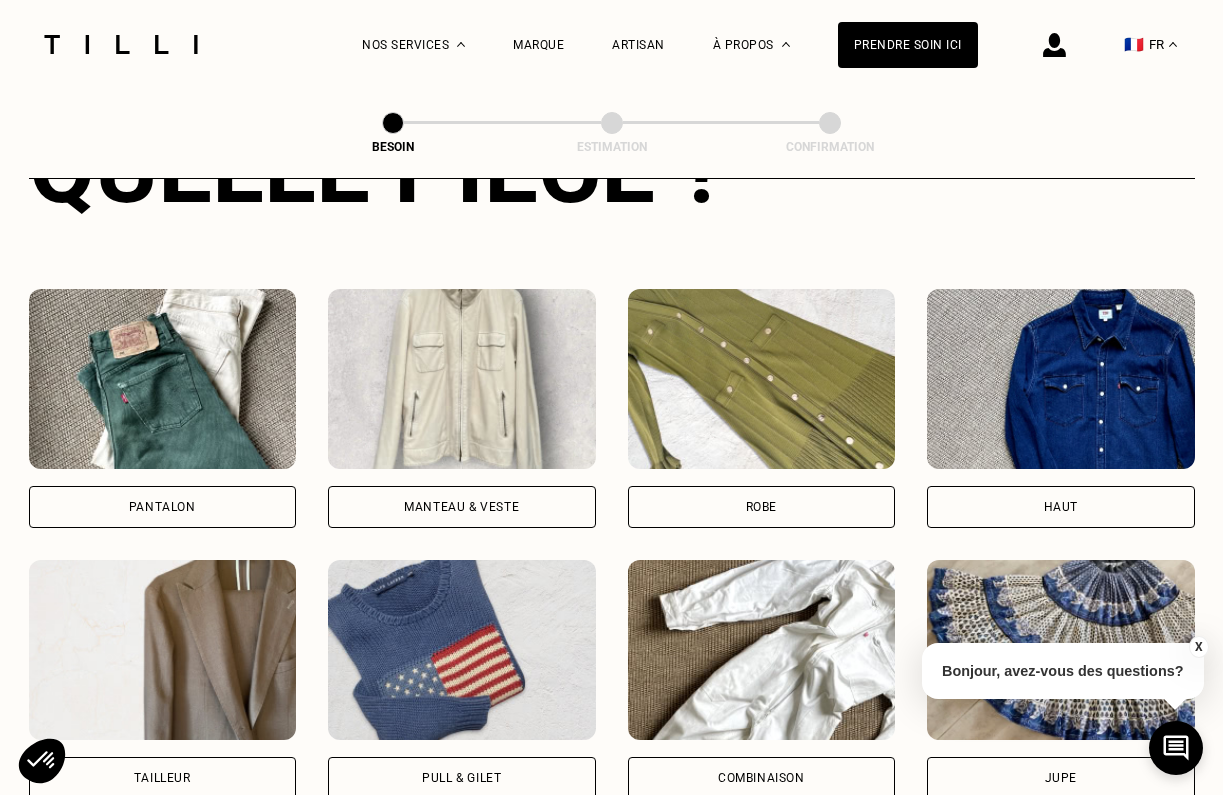 scroll, scrollTop: 849, scrollLeft: 0, axis: vertical 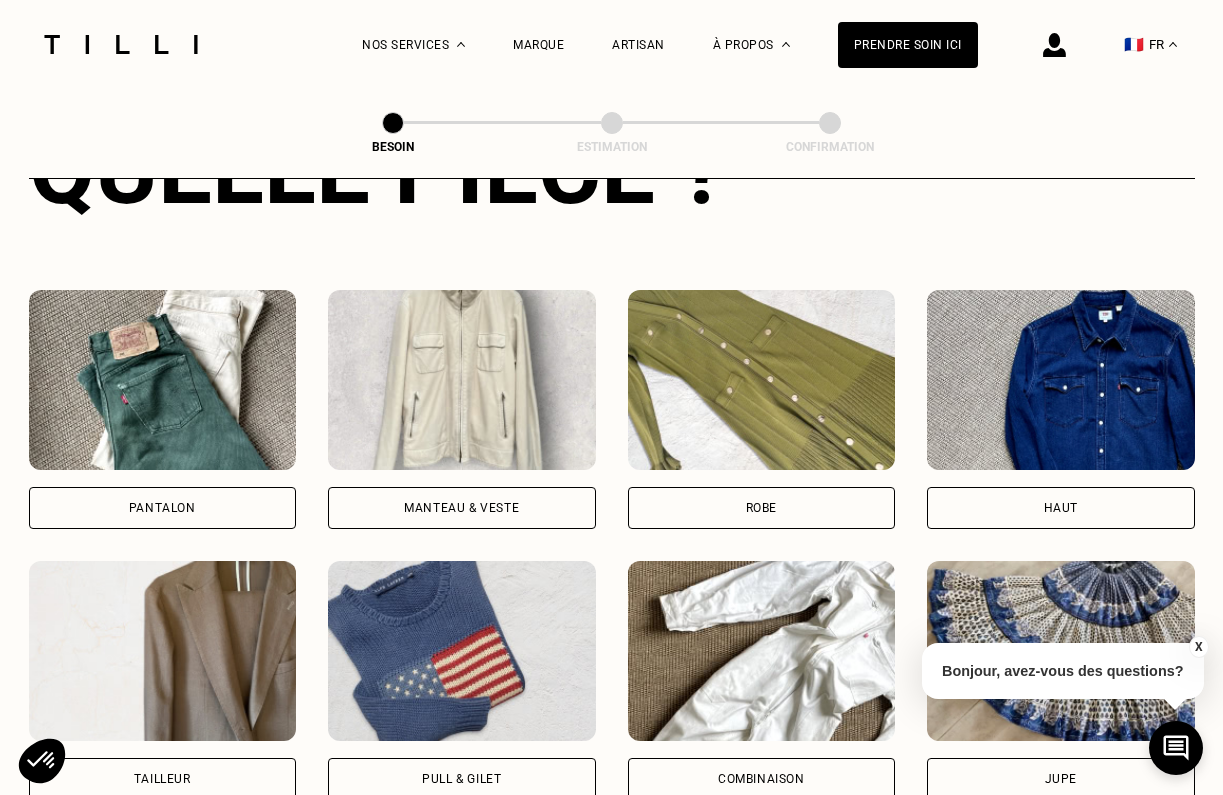 click on "Haut" at bounding box center [1061, 508] 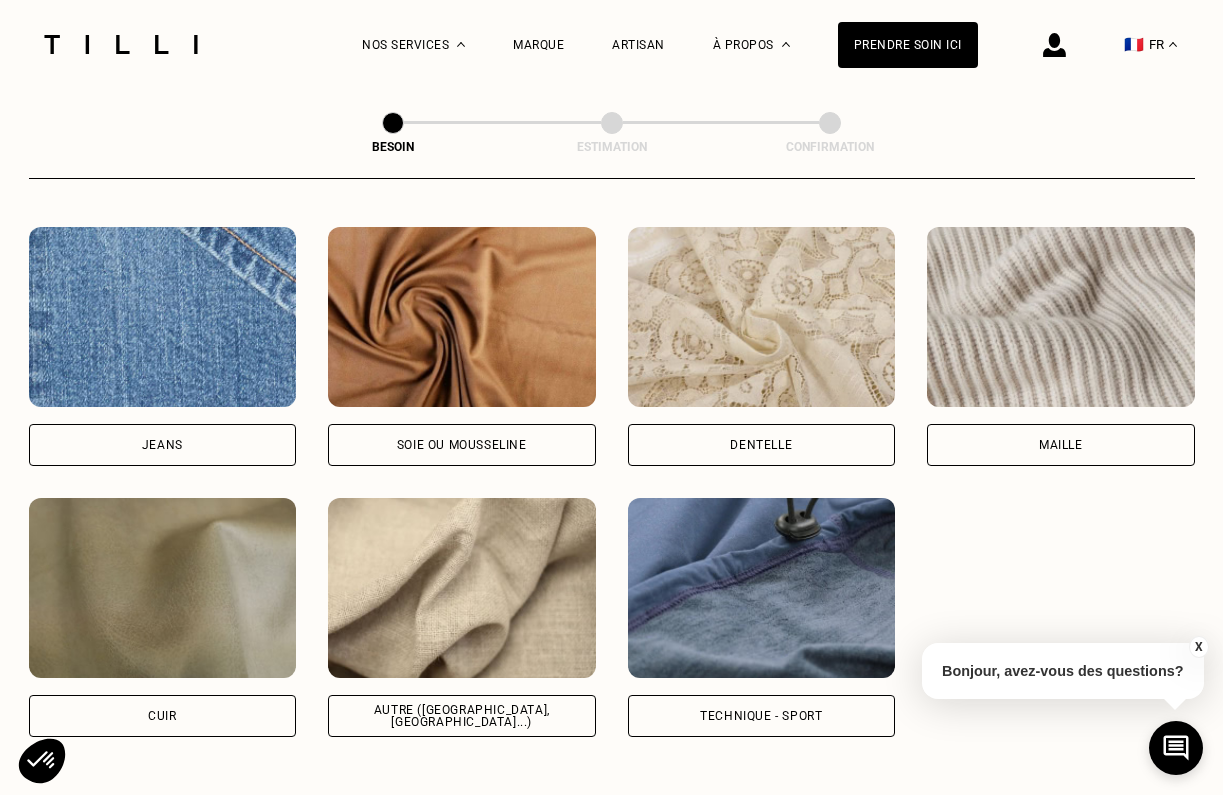 scroll, scrollTop: 2132, scrollLeft: 0, axis: vertical 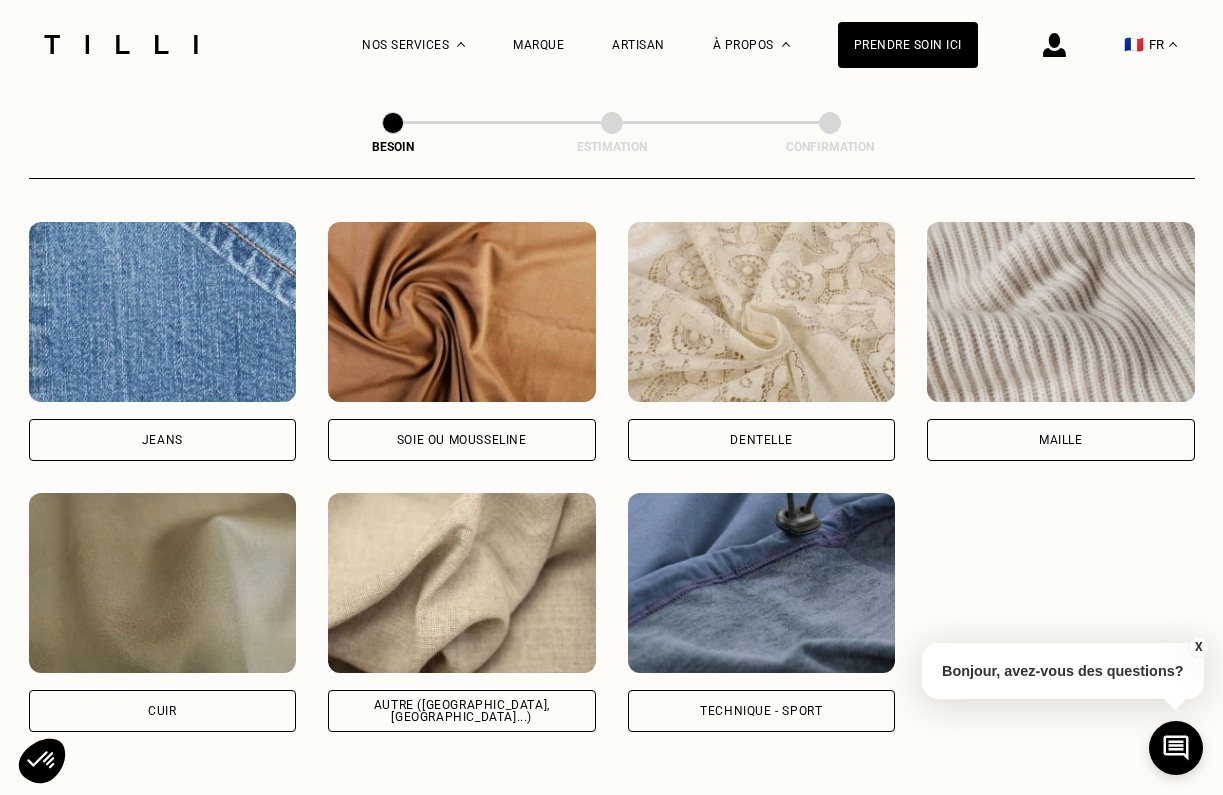 click on "Maille" at bounding box center (1061, 440) 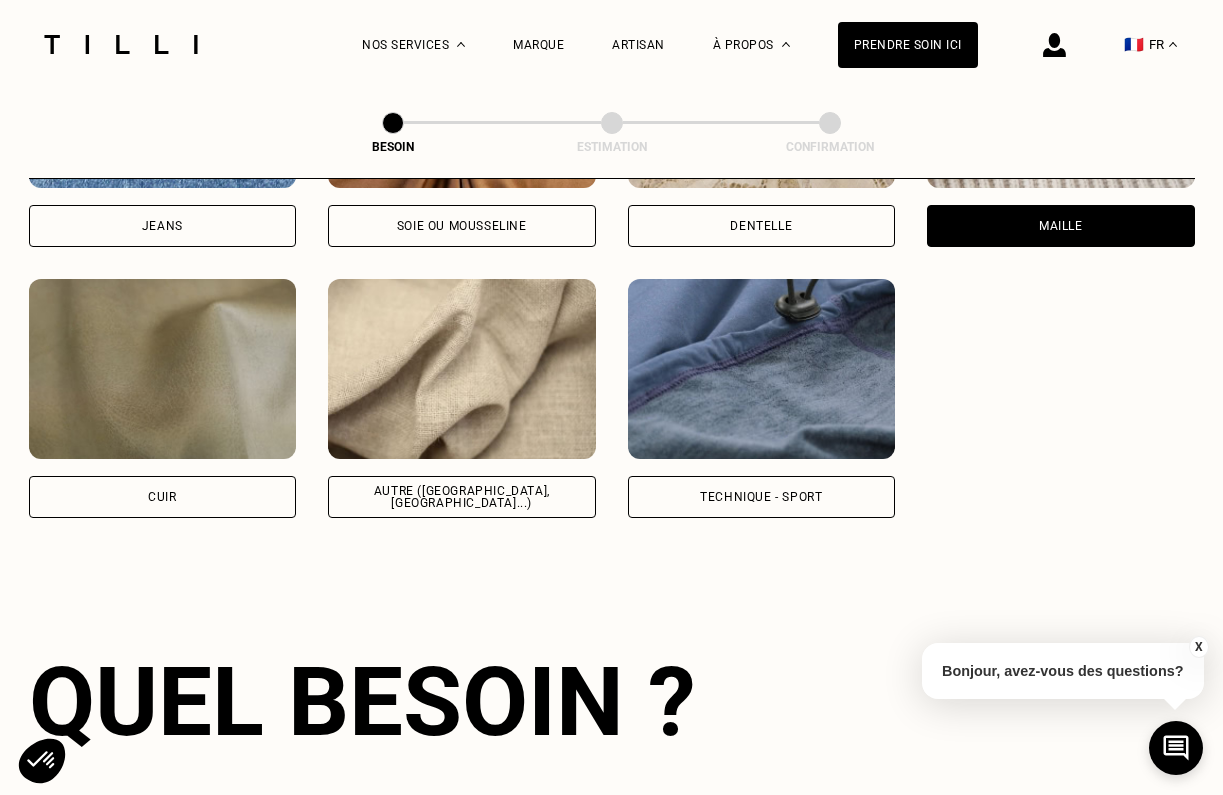 scroll, scrollTop: 2680, scrollLeft: 0, axis: vertical 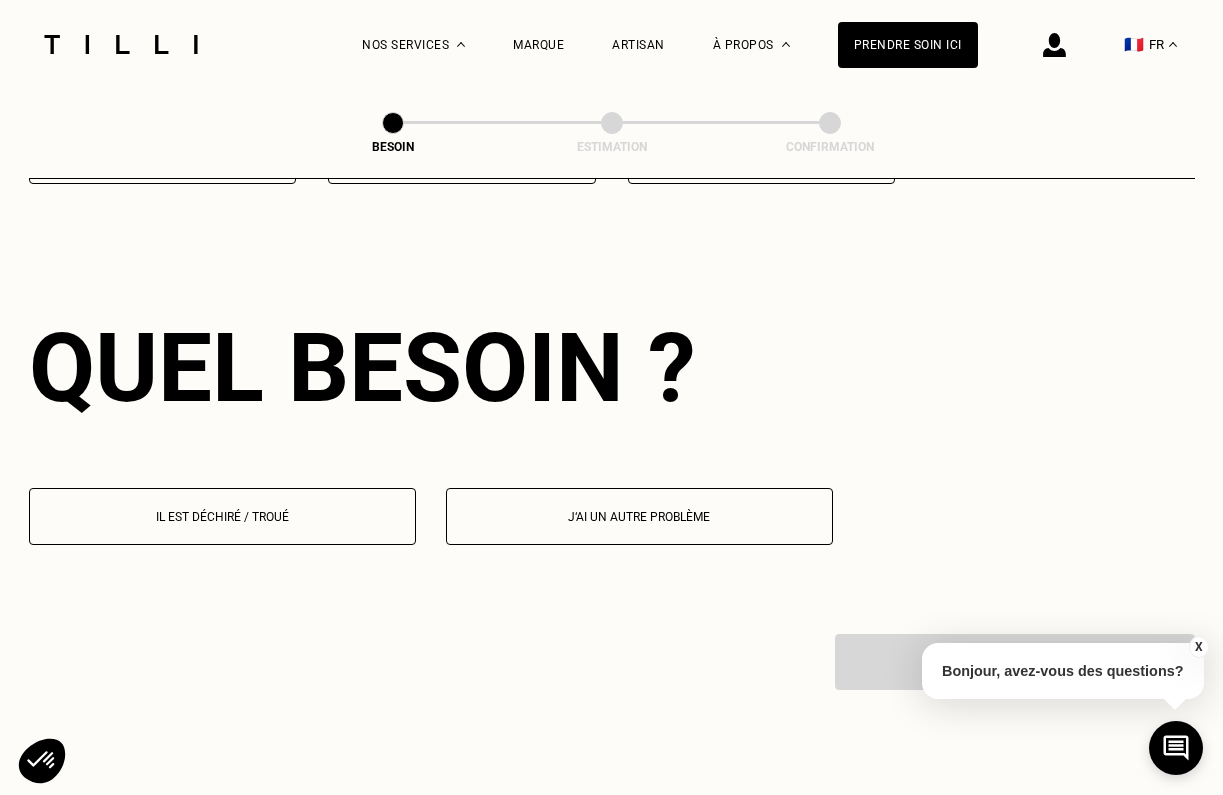 click on "J‘ai un autre problème" at bounding box center [639, 517] 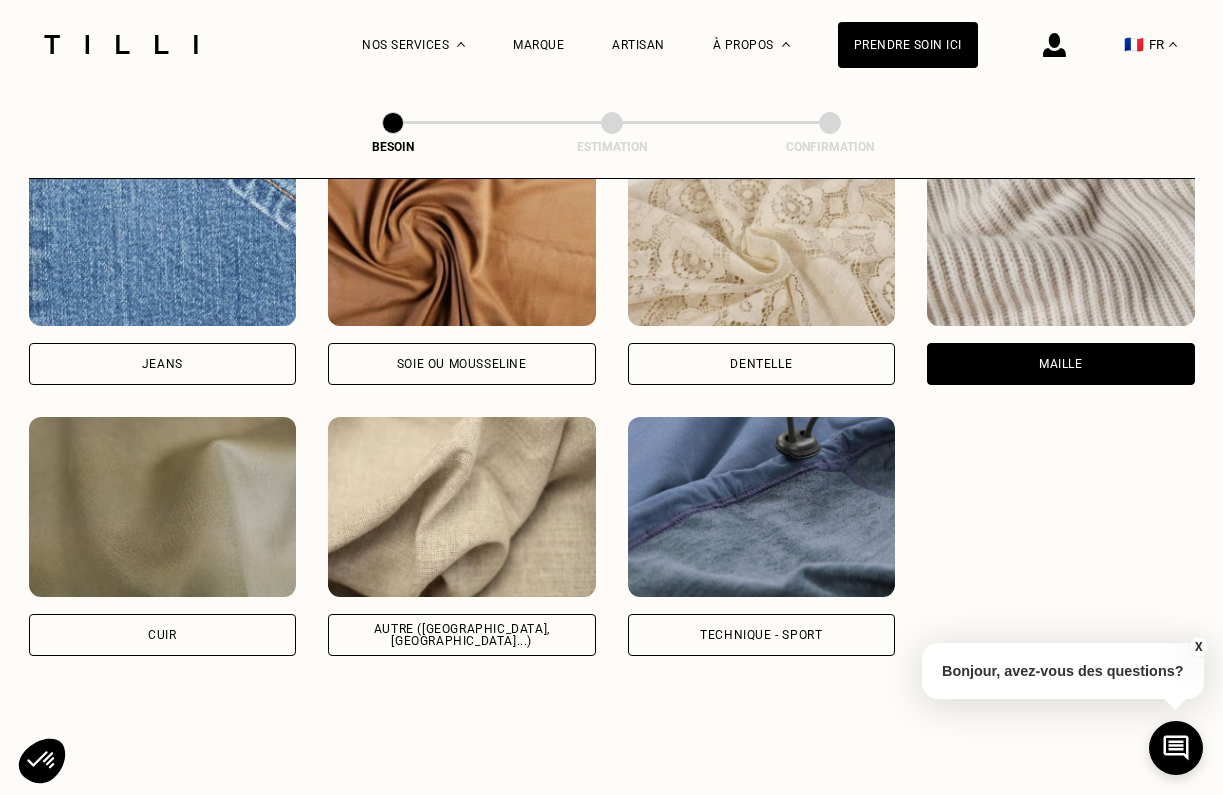 scroll, scrollTop: 2180, scrollLeft: 0, axis: vertical 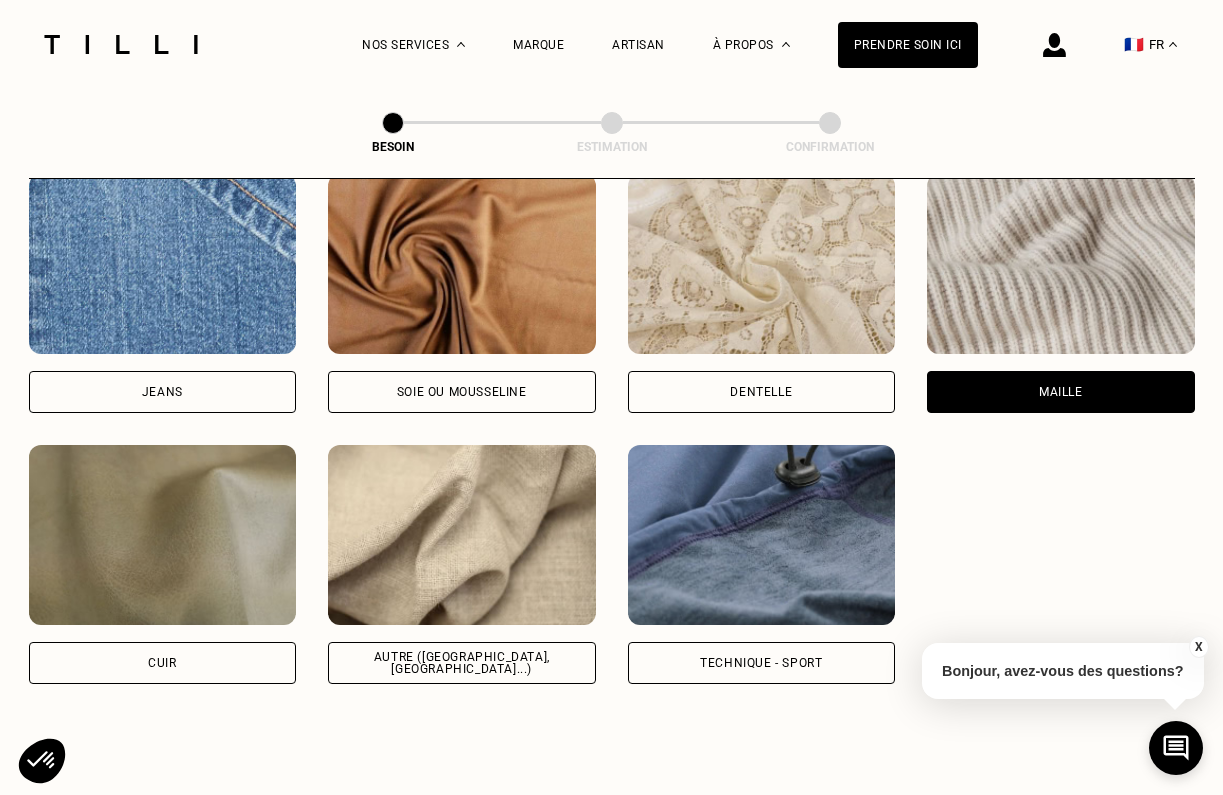click on "Autre ([GEOGRAPHIC_DATA], [GEOGRAPHIC_DATA]...)" at bounding box center (462, 663) 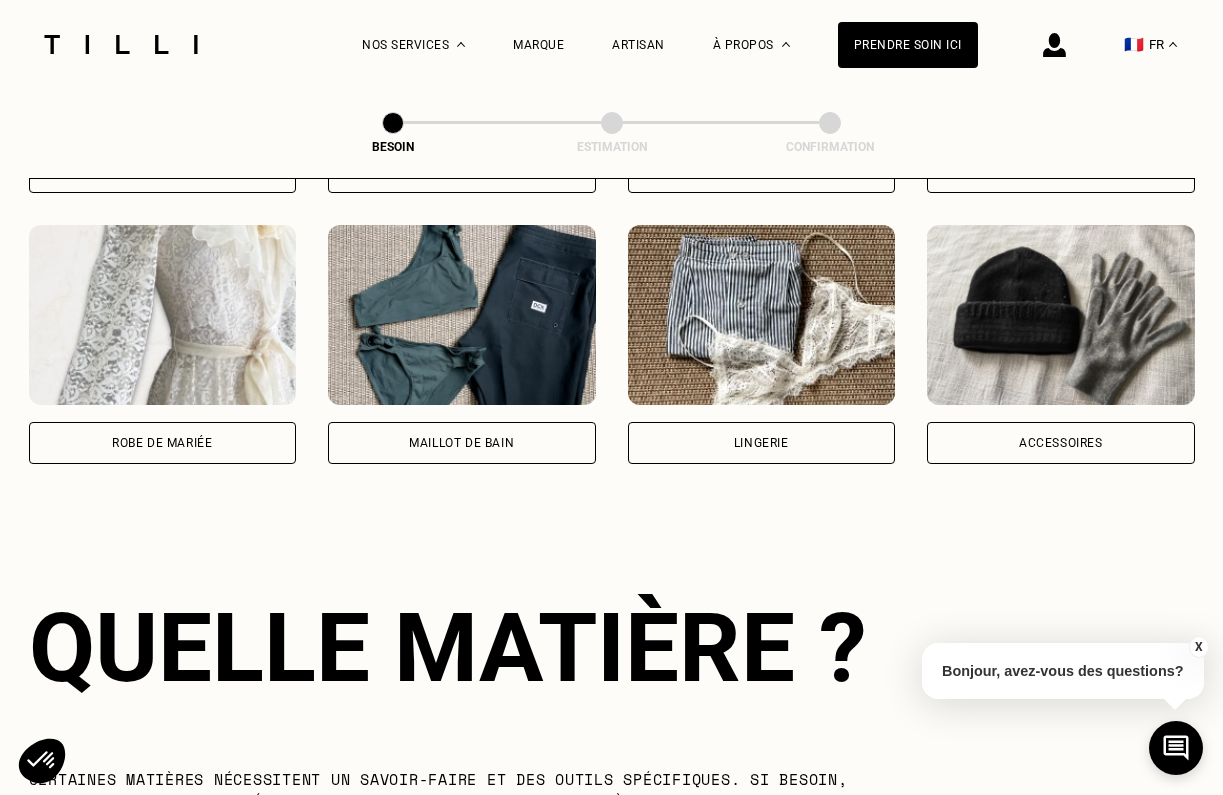 scroll, scrollTop: 1446, scrollLeft: 0, axis: vertical 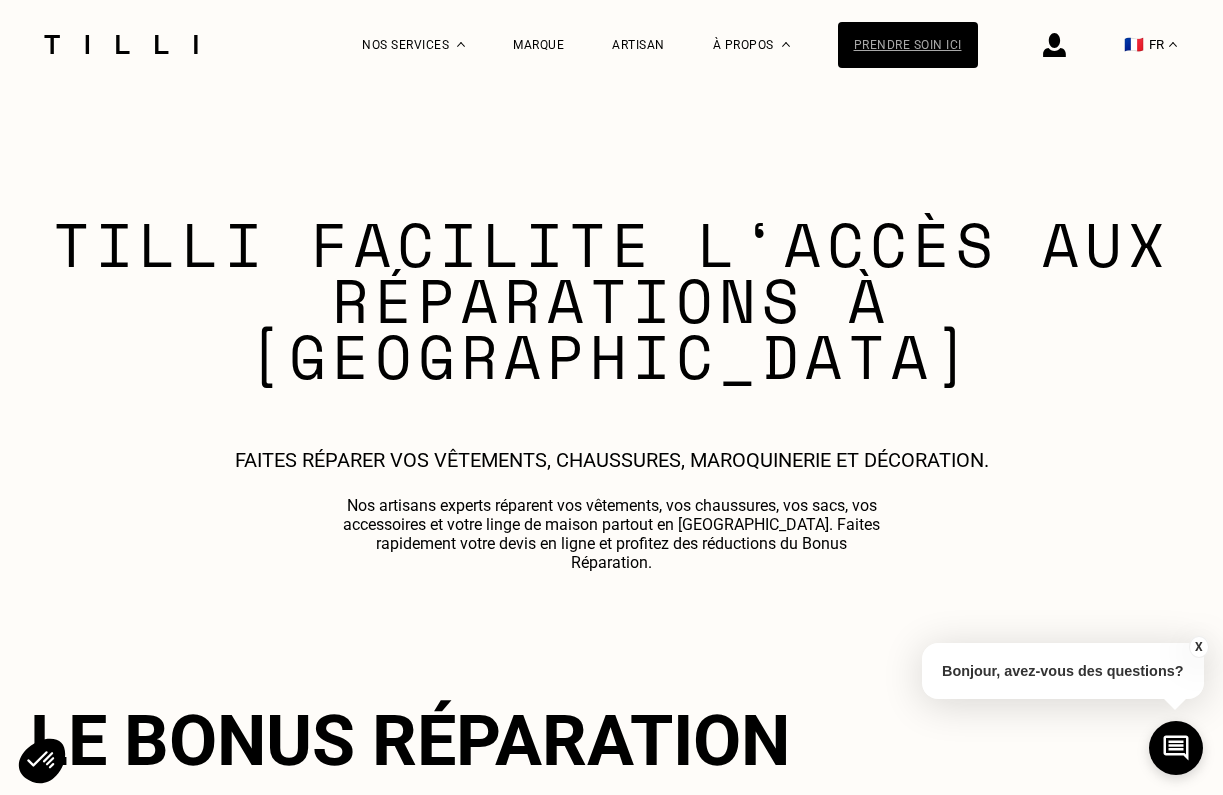 click on "Prendre soin ici" at bounding box center (908, 45) 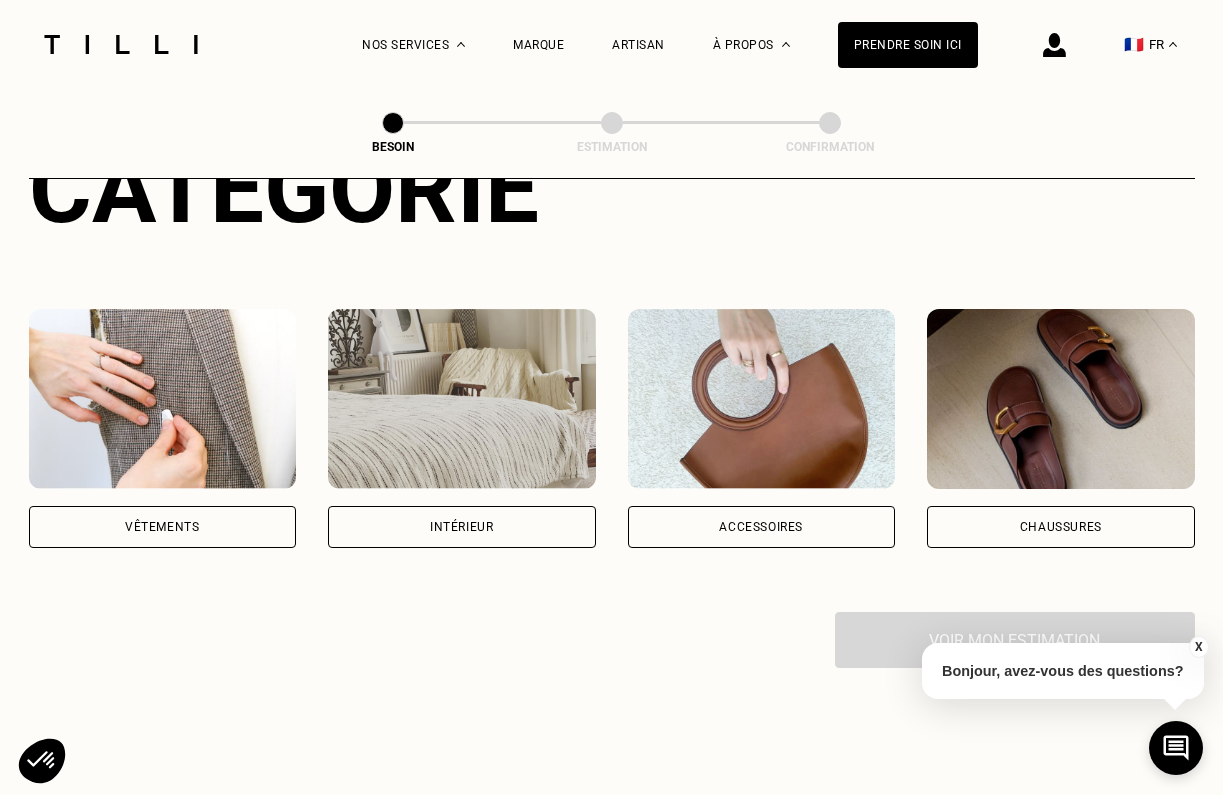 scroll, scrollTop: 308, scrollLeft: 0, axis: vertical 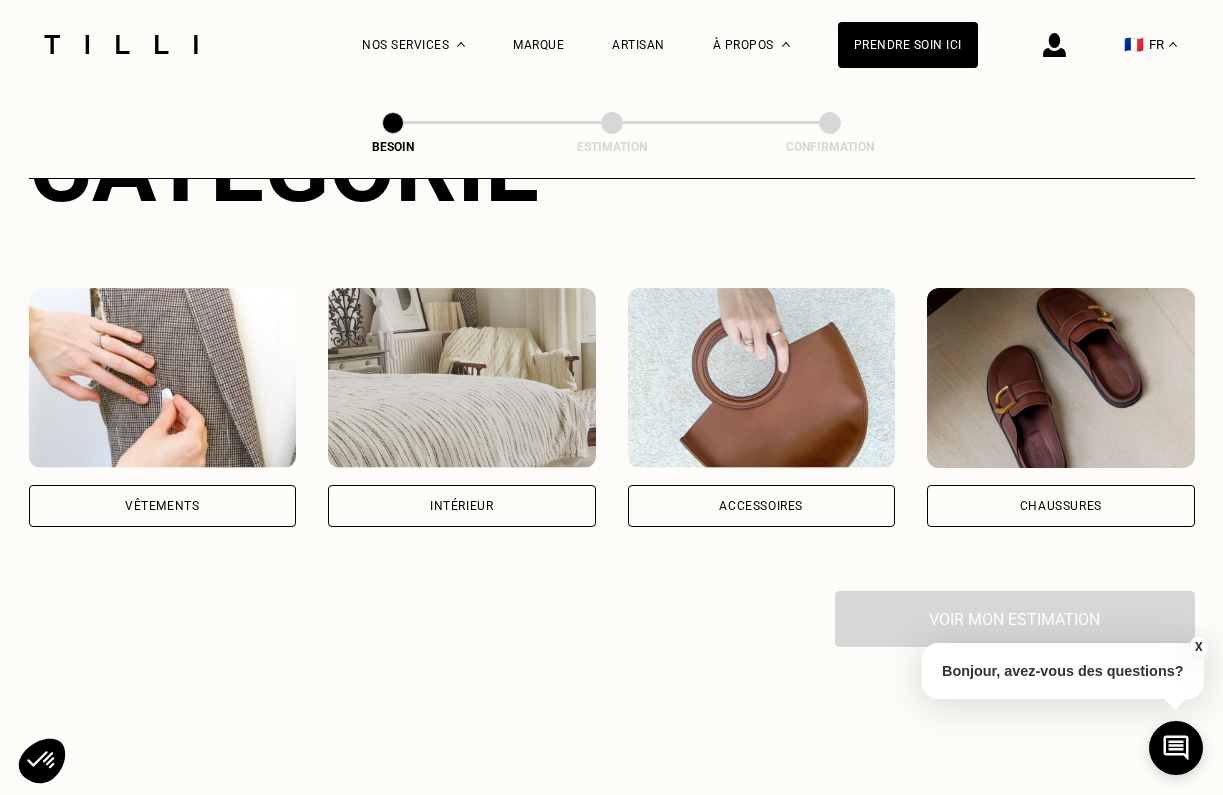 click on "Vêtements" at bounding box center [163, 506] 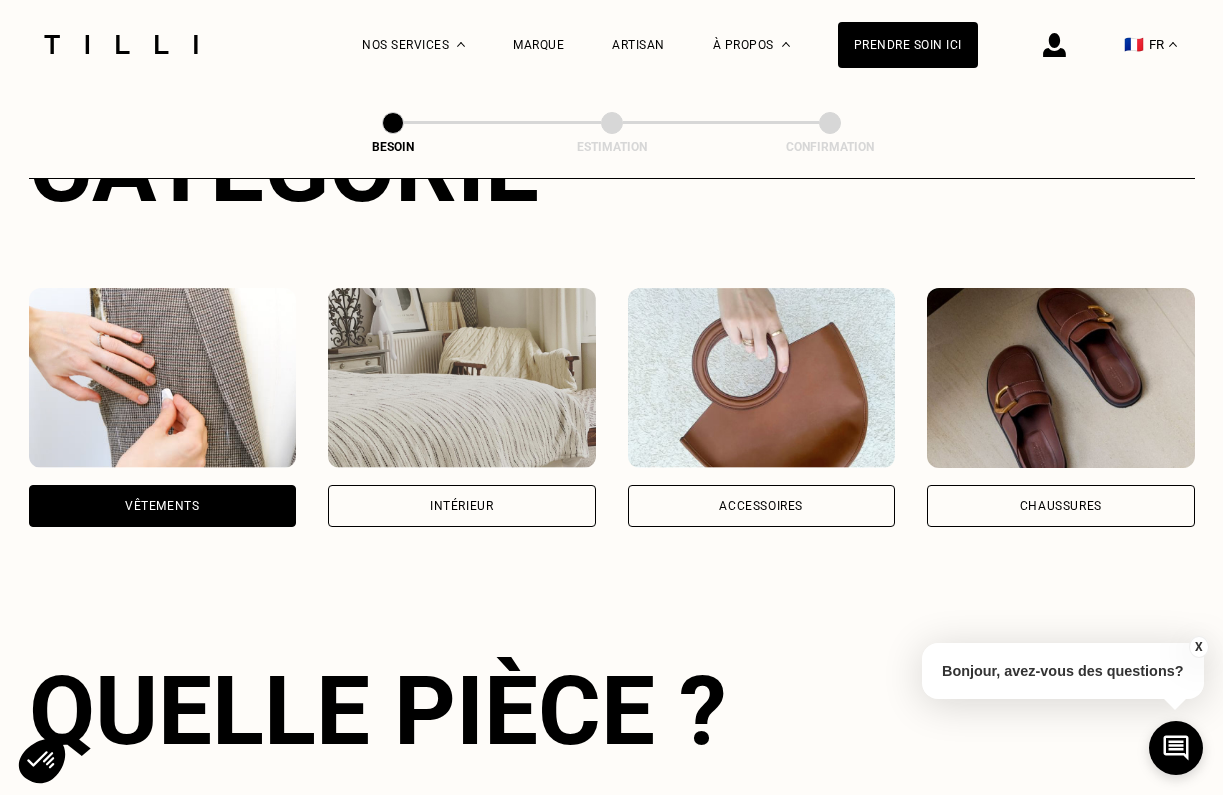 scroll, scrollTop: 651, scrollLeft: 0, axis: vertical 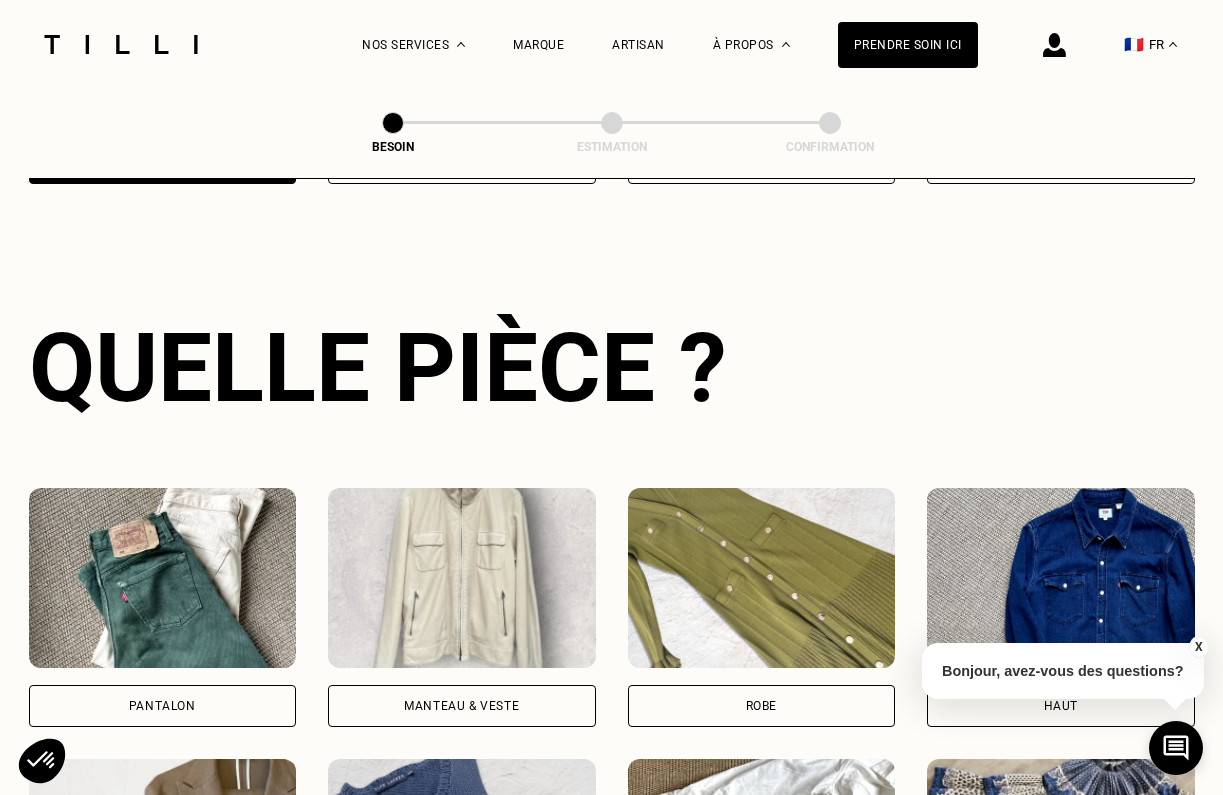 click on "Pantalon" at bounding box center (163, 706) 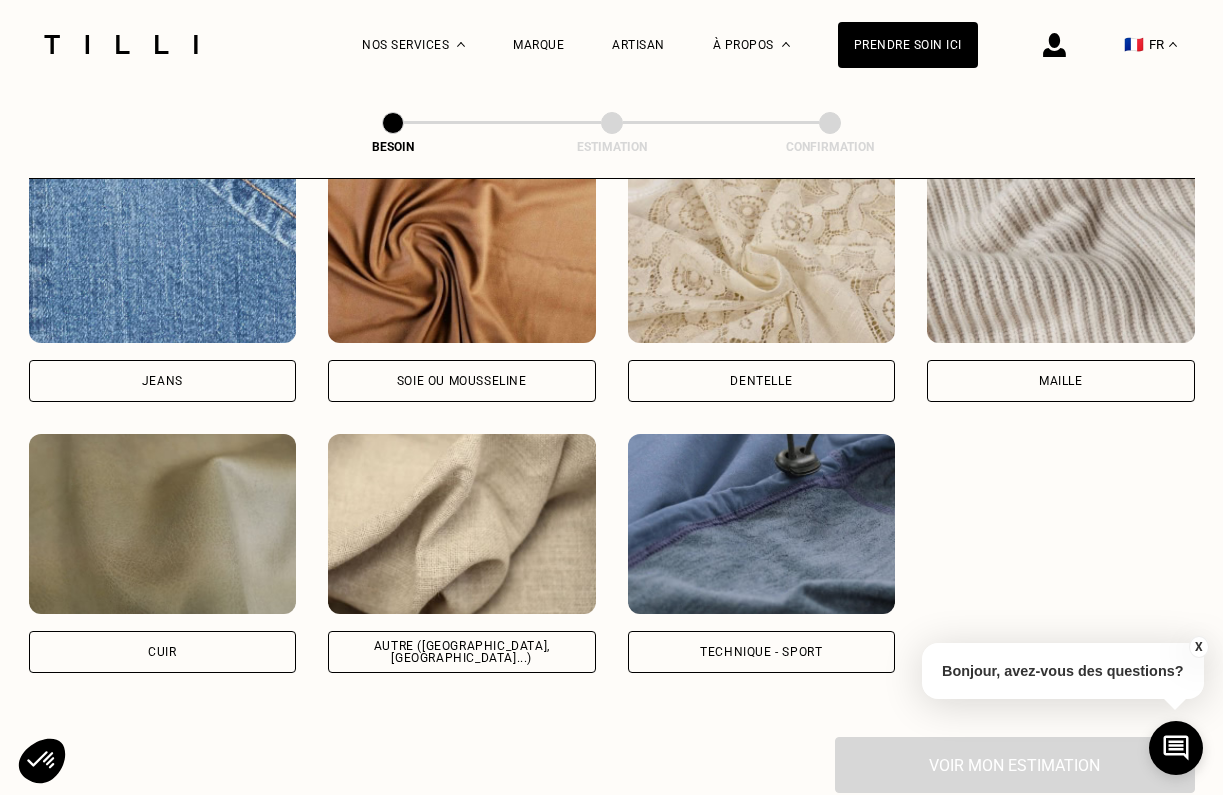 scroll, scrollTop: 2202, scrollLeft: 0, axis: vertical 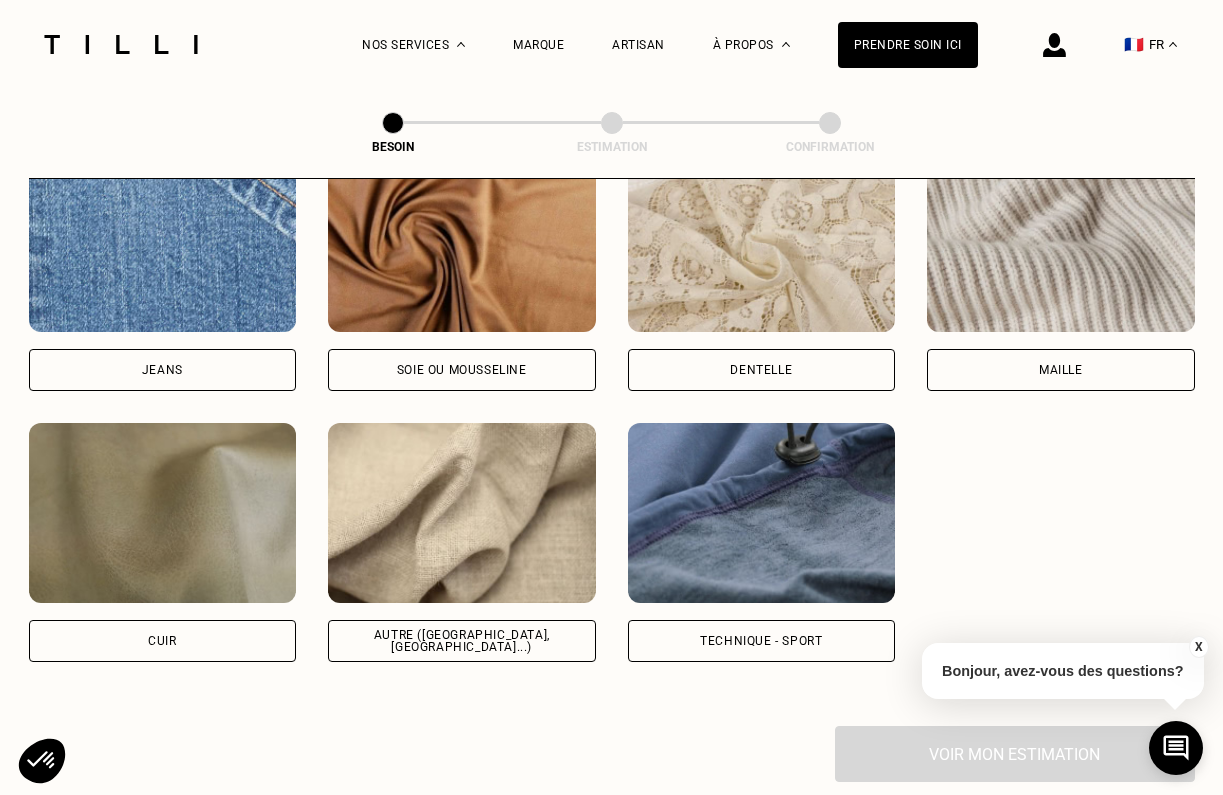 click on "Autre ([GEOGRAPHIC_DATA], [GEOGRAPHIC_DATA]...)" at bounding box center (462, 641) 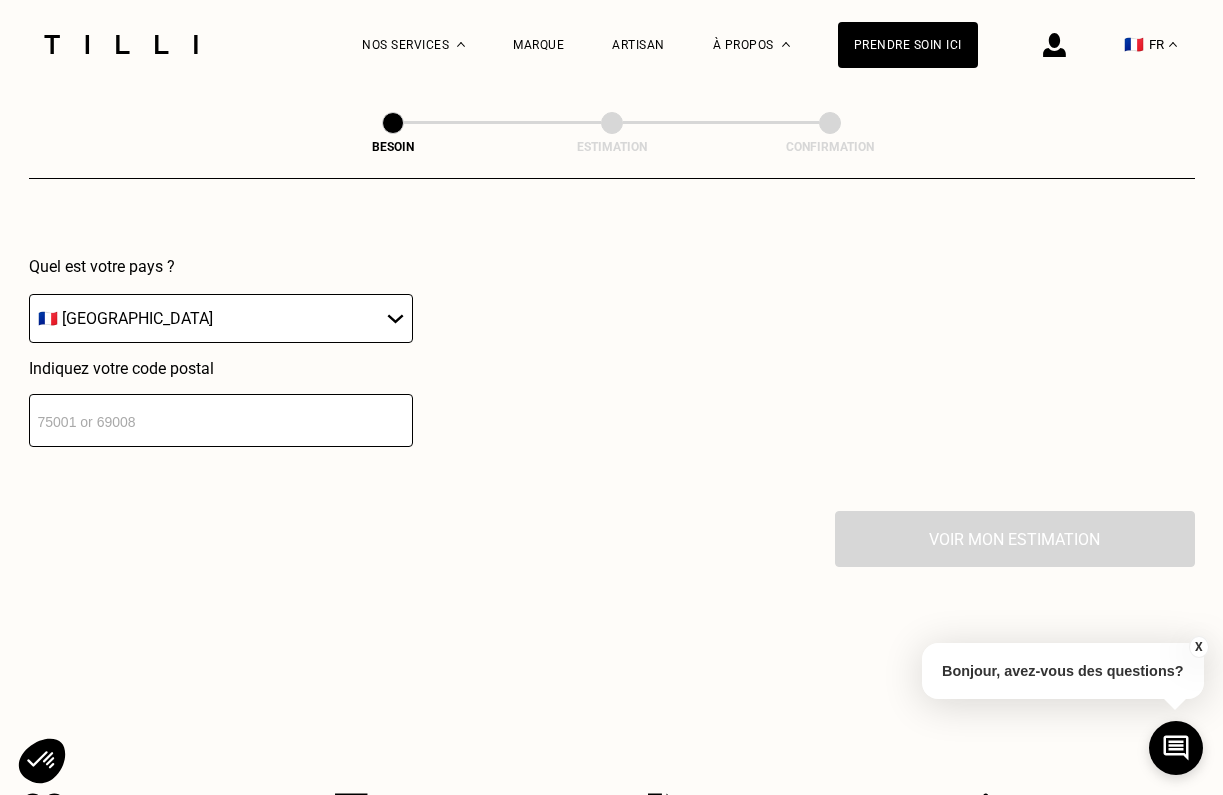 scroll, scrollTop: 2883, scrollLeft: 0, axis: vertical 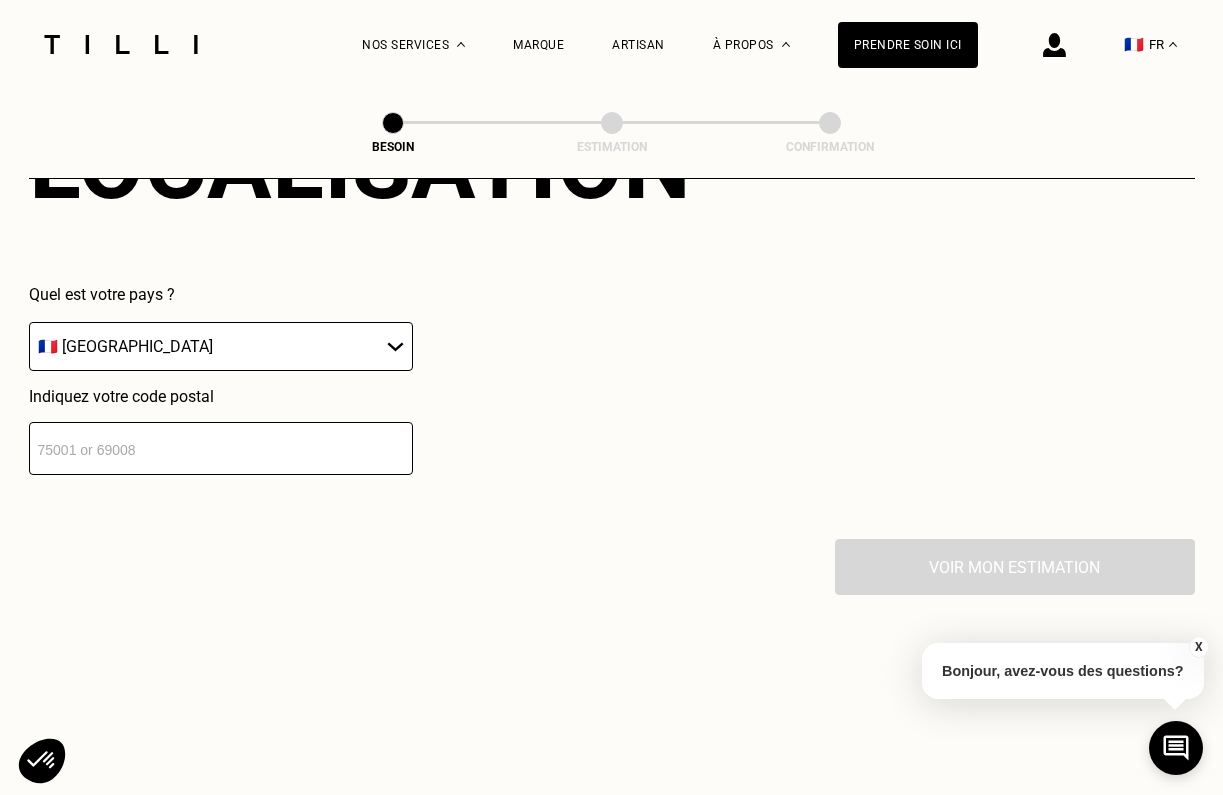 click at bounding box center (221, 448) 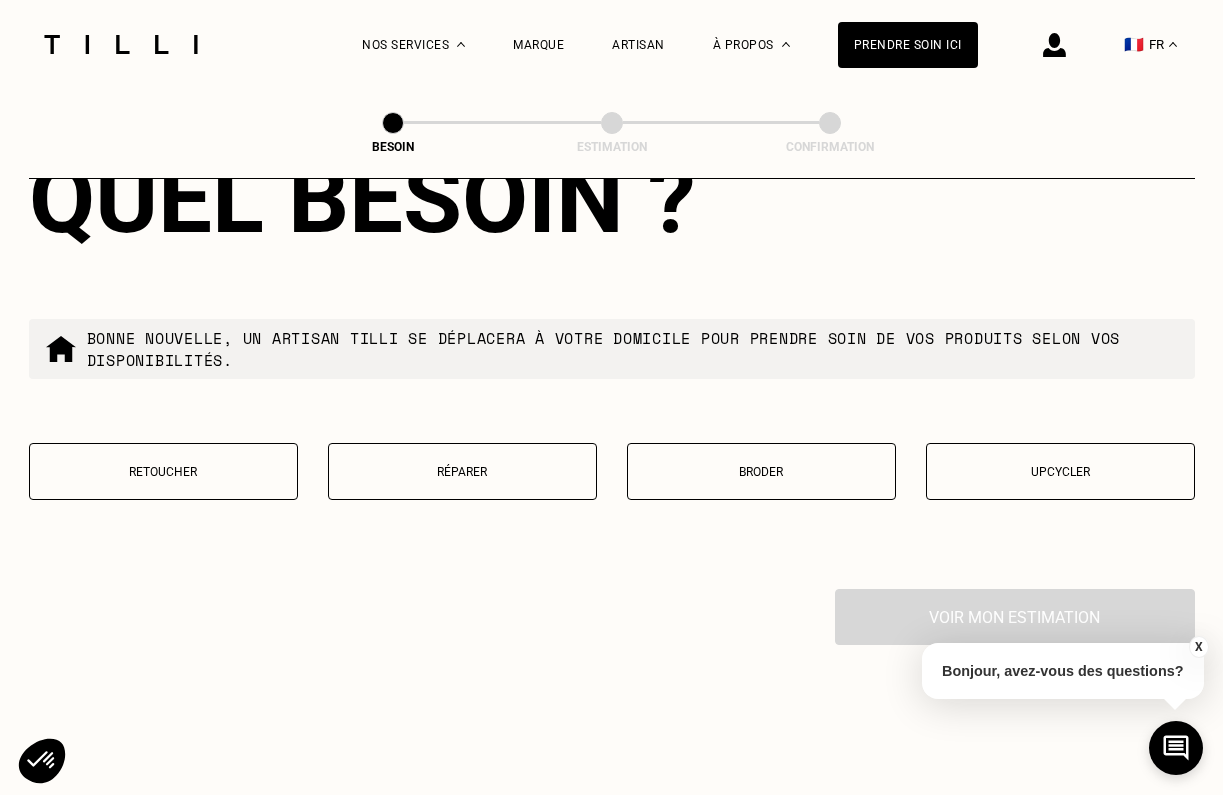click on "Retoucher" at bounding box center [163, 471] 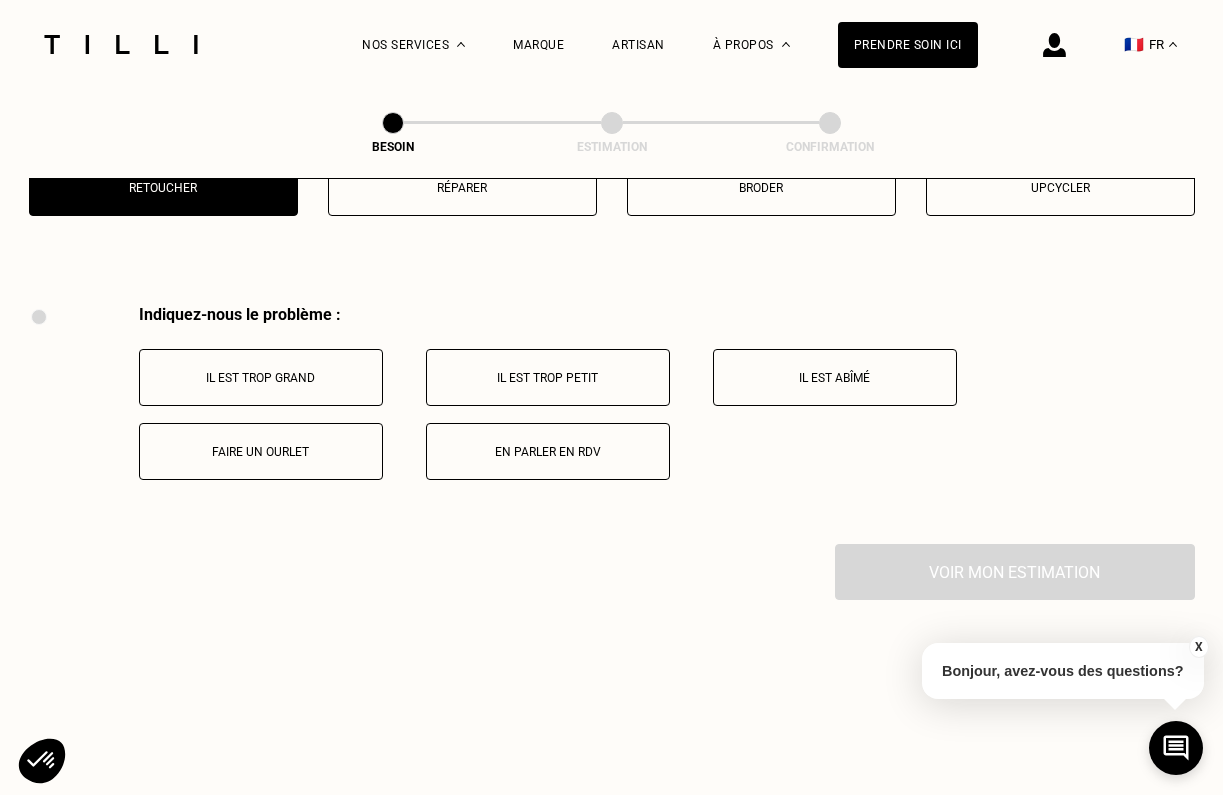 scroll, scrollTop: 3691, scrollLeft: 0, axis: vertical 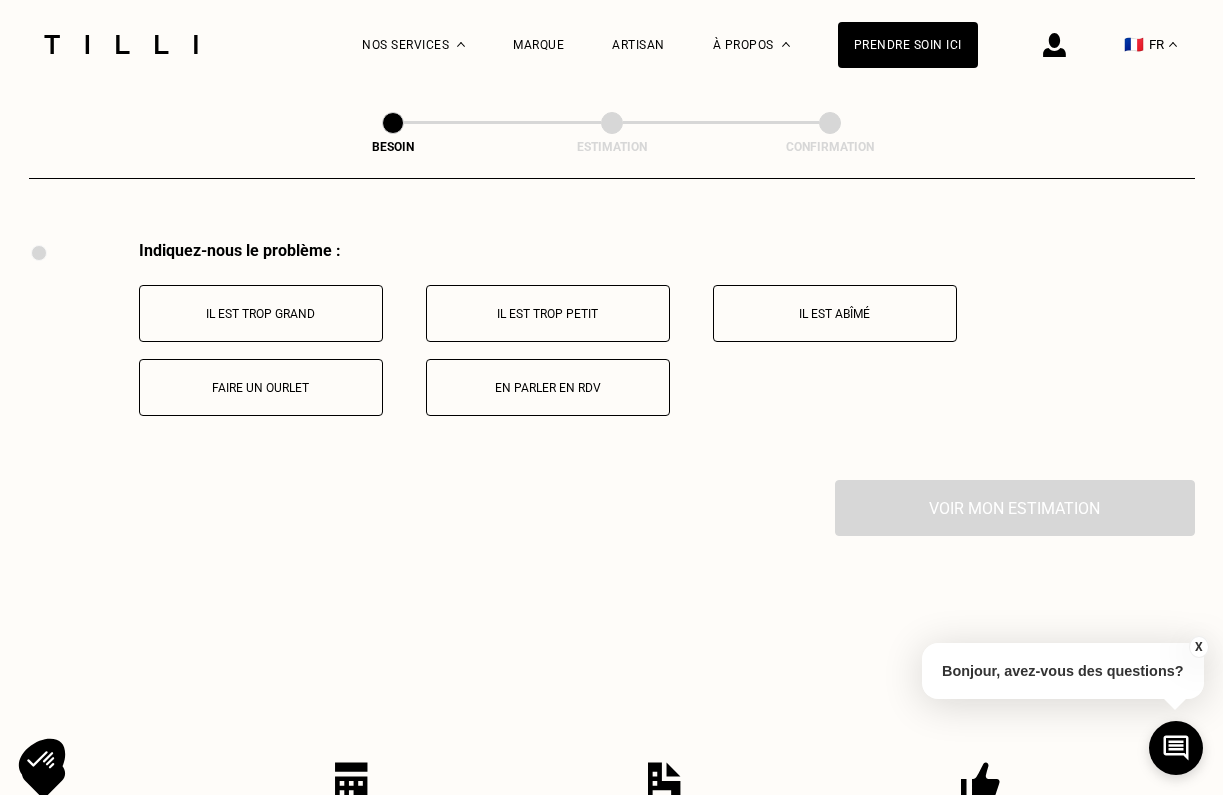 click on "Il est trop grand" at bounding box center [261, 313] 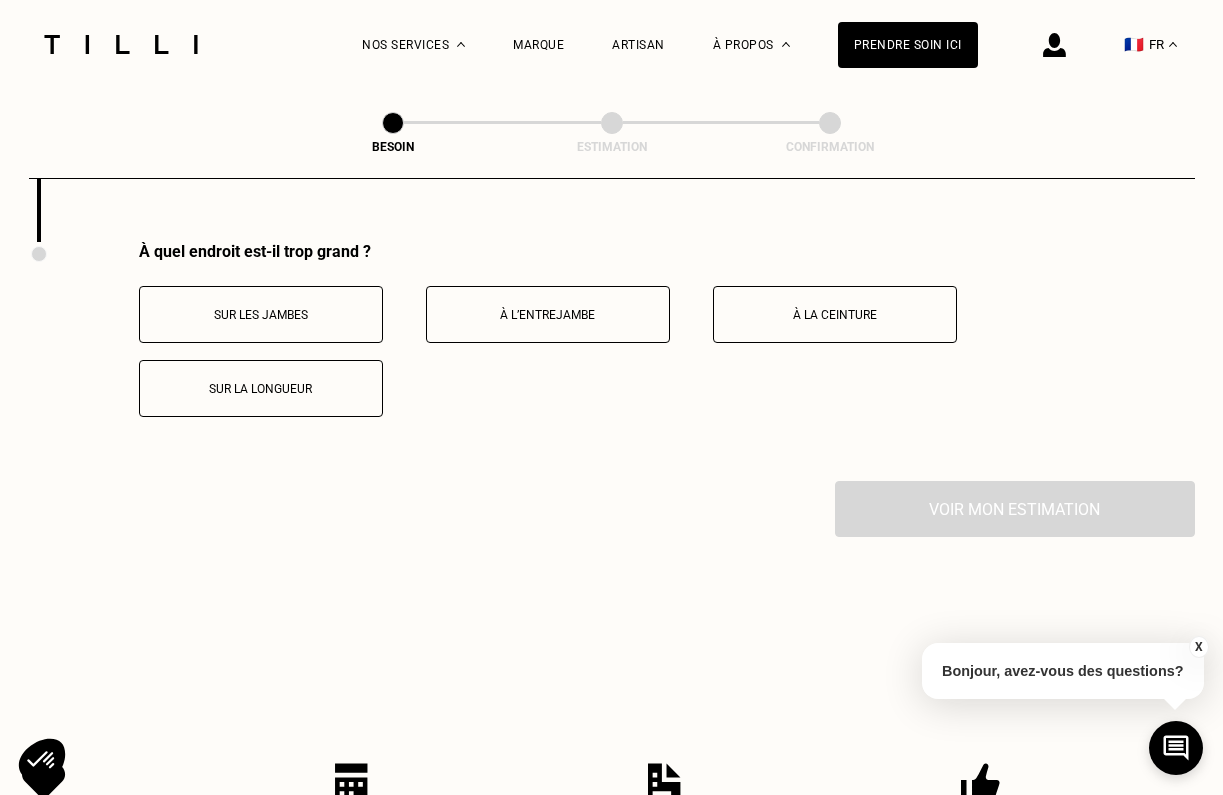 scroll, scrollTop: 3930, scrollLeft: 0, axis: vertical 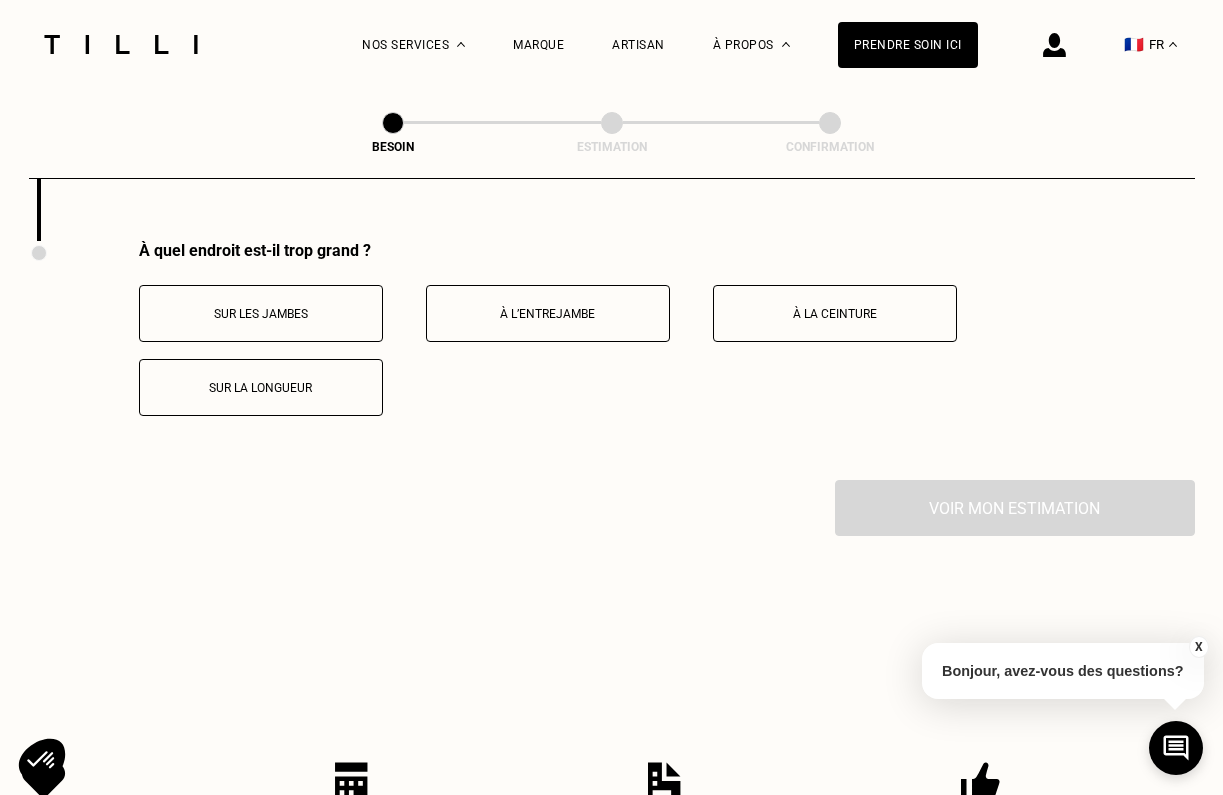 click on "Sur la longueur" at bounding box center (261, 387) 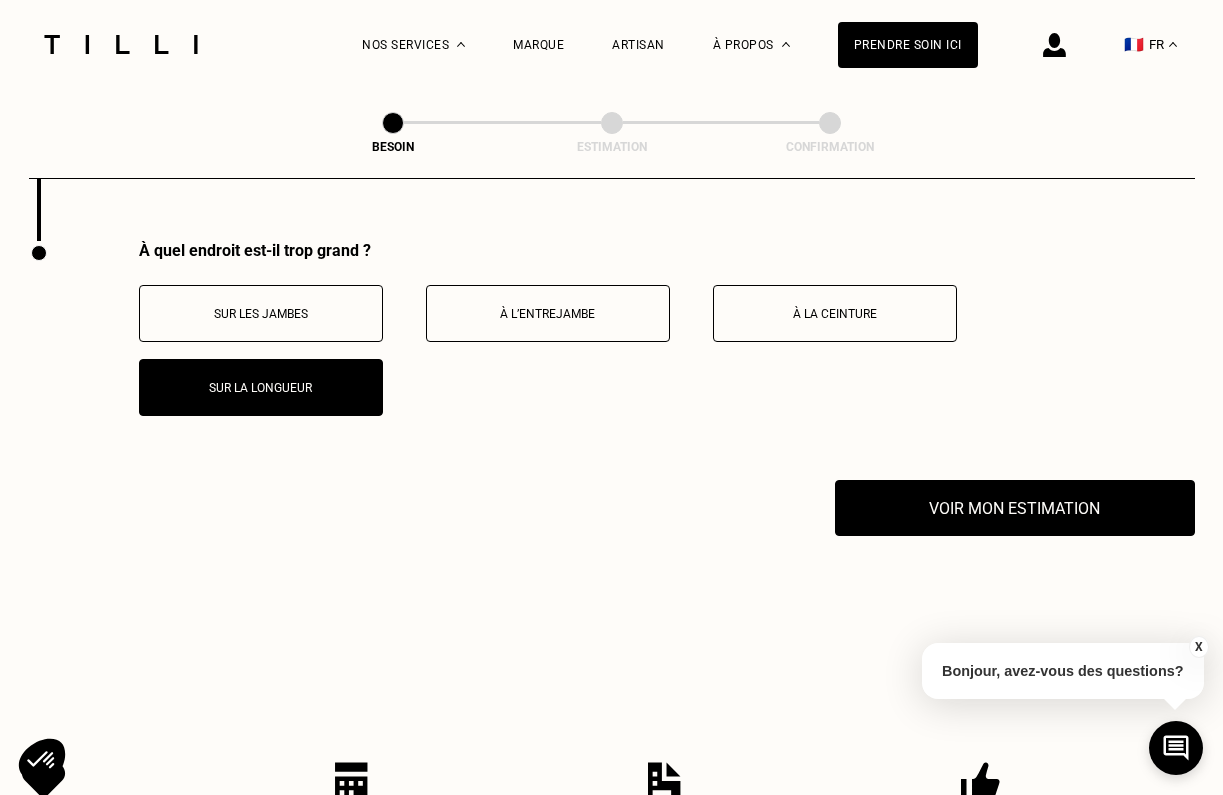 click on "Sur les jambes" at bounding box center [261, 314] 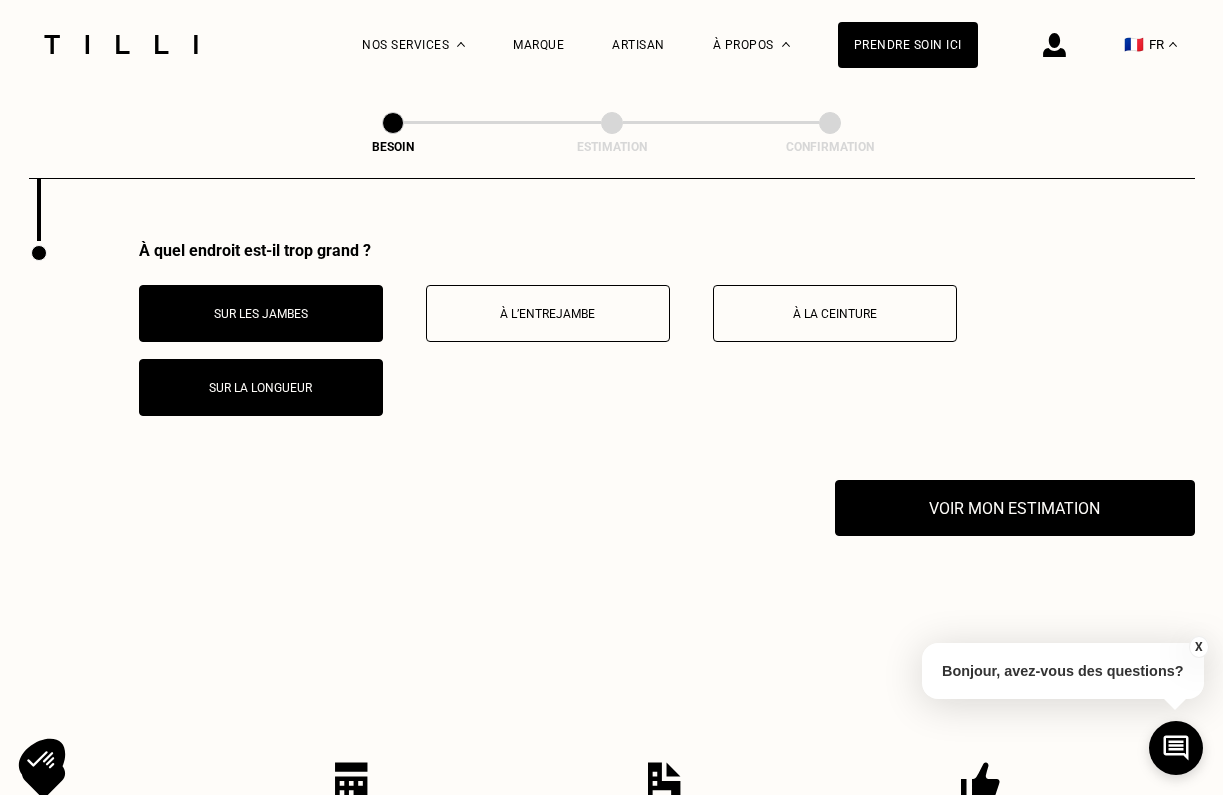 click on "À l’entrejambe" at bounding box center [548, 314] 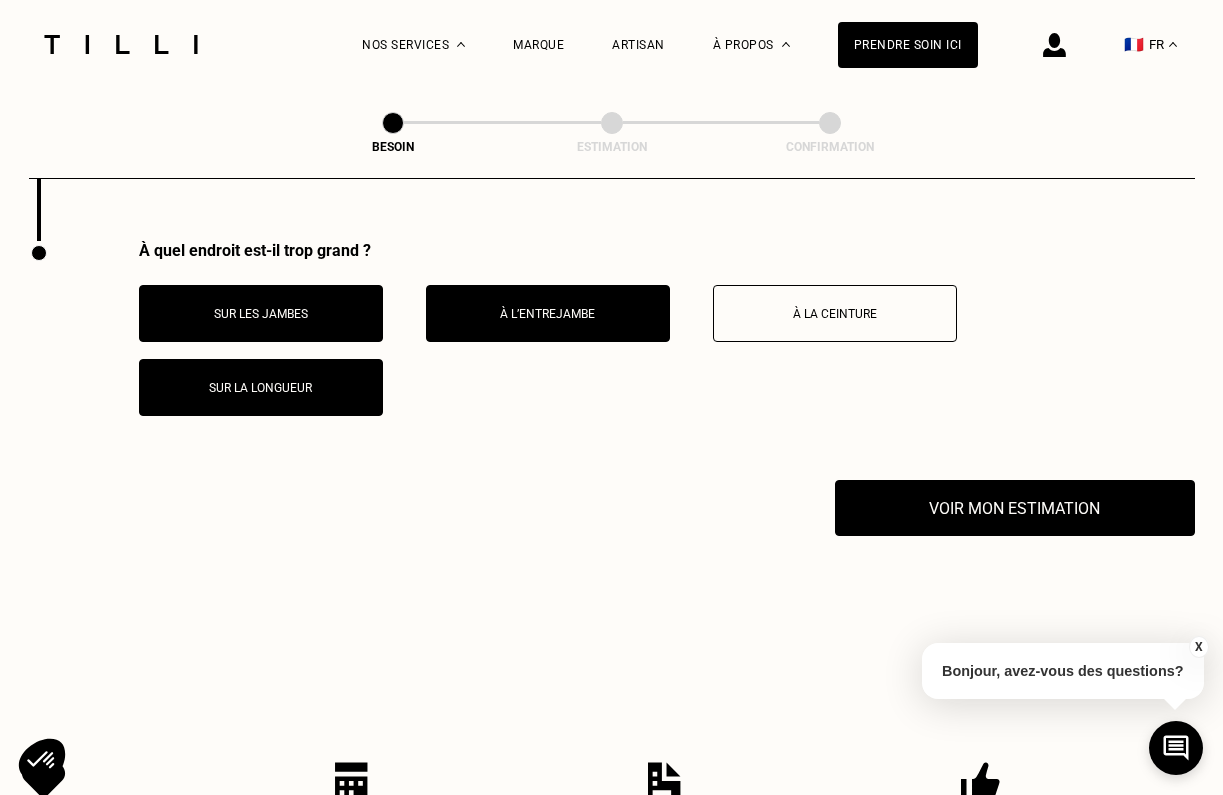 click on "À la ceinture" at bounding box center [835, 313] 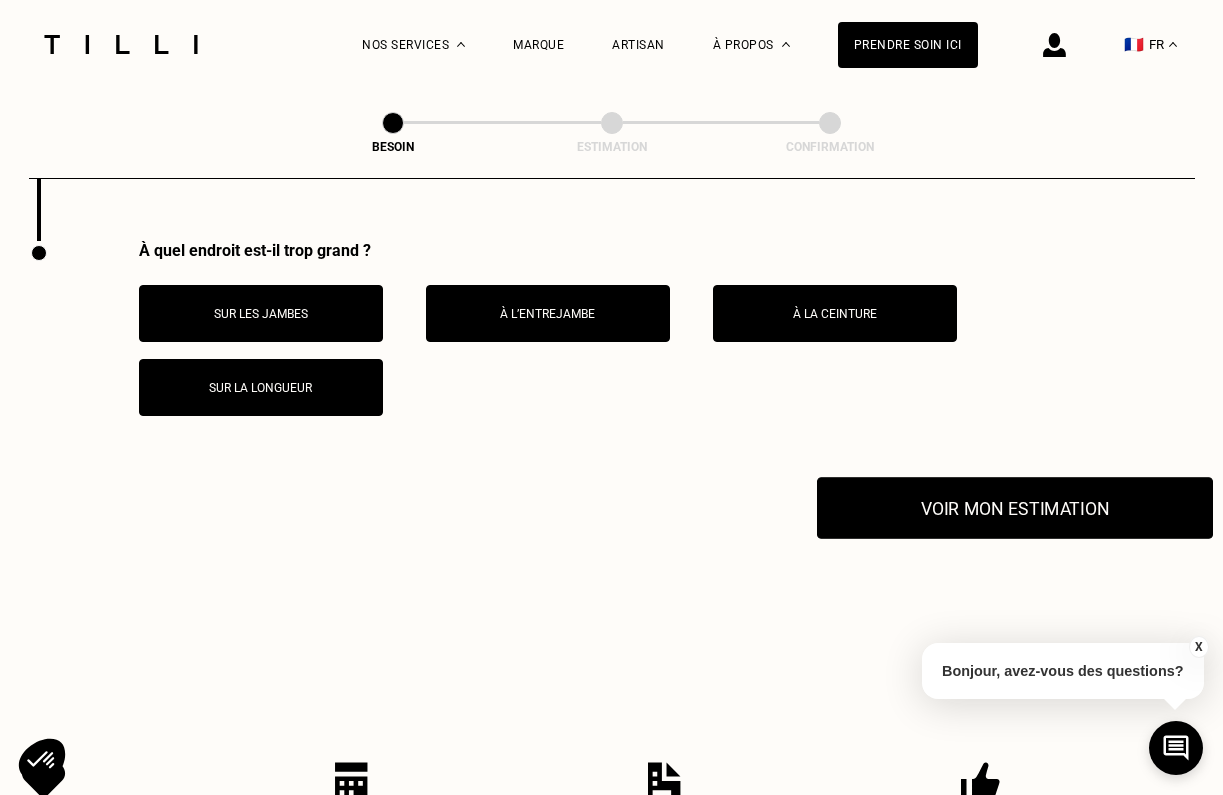 click on "Voir mon estimation" at bounding box center [1015, 508] 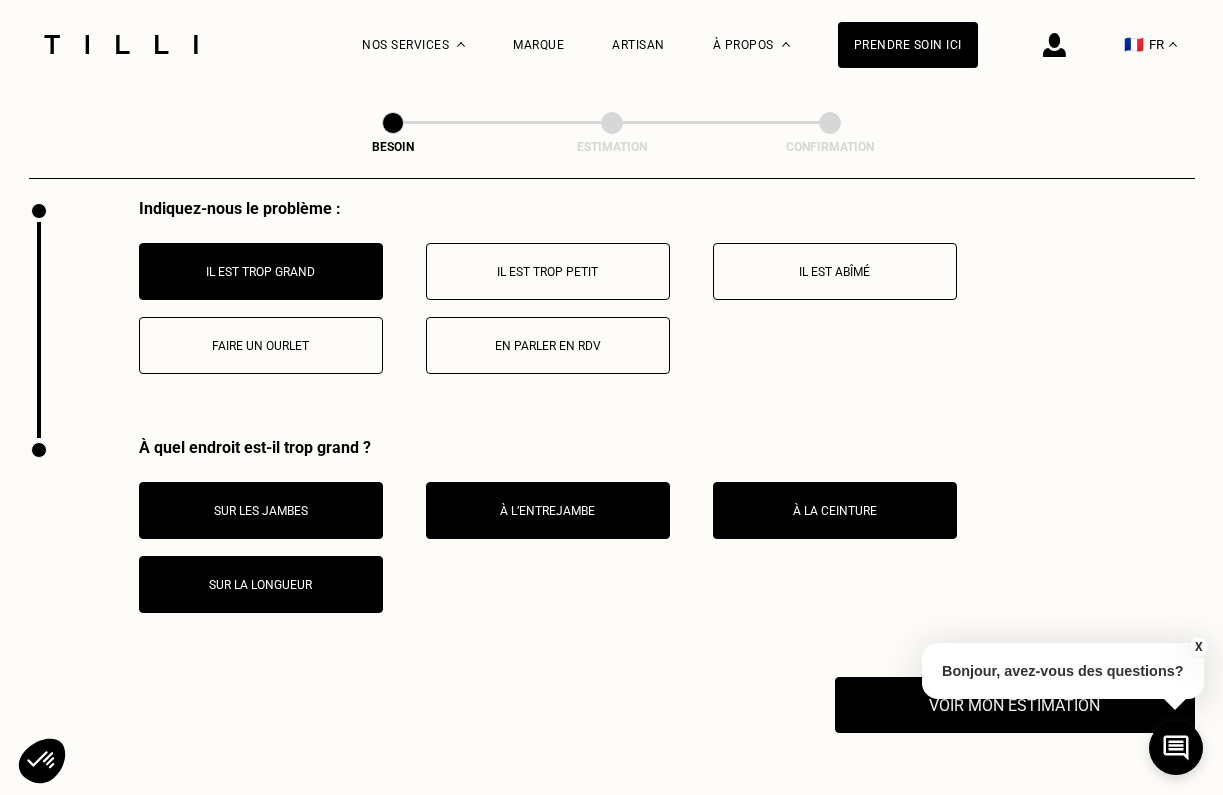 scroll, scrollTop: 3747, scrollLeft: 0, axis: vertical 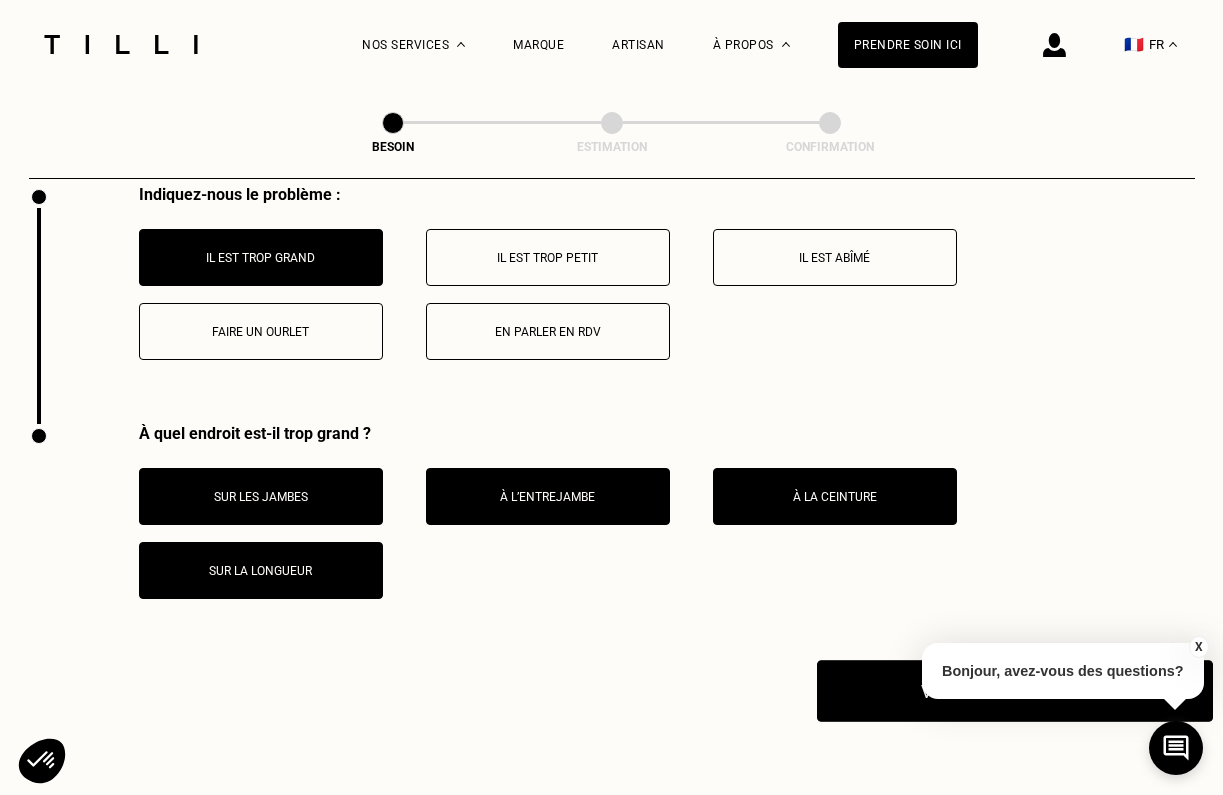 click on "Voir mon estimation" at bounding box center [1015, 691] 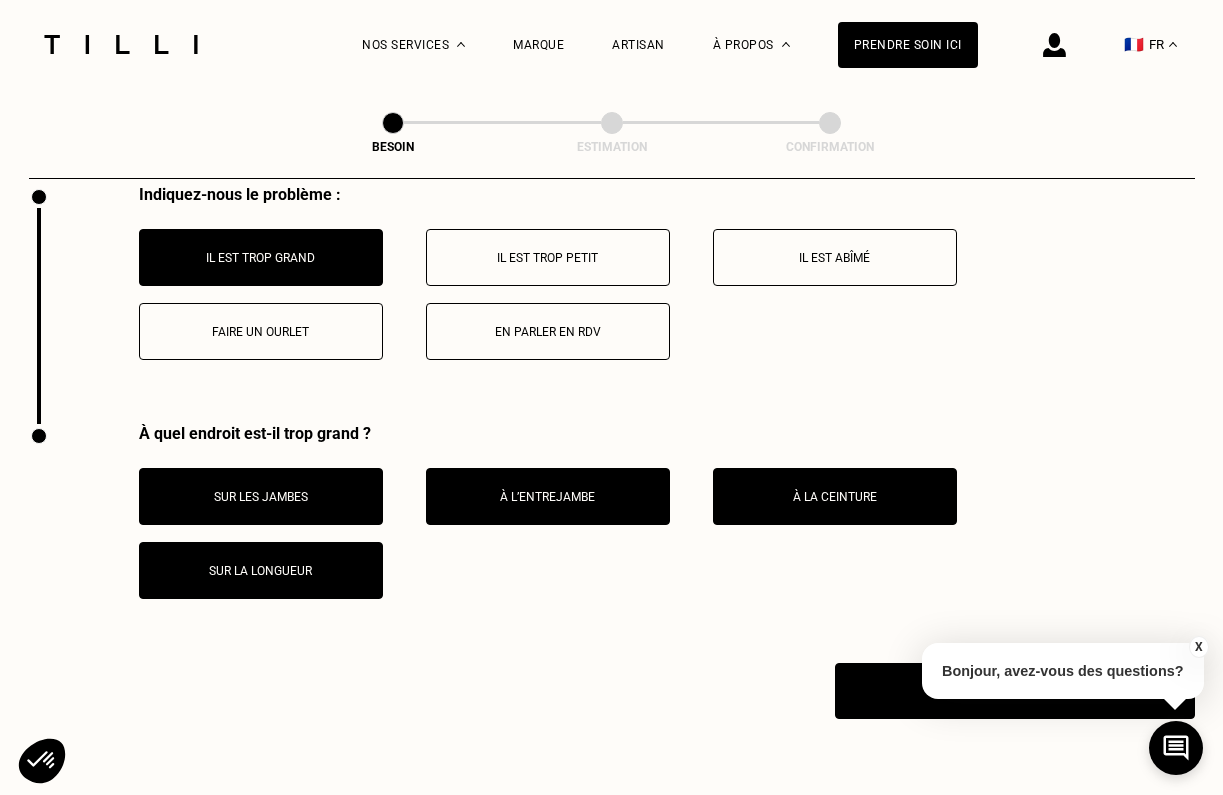click on "Sur la longueur" at bounding box center [261, 571] 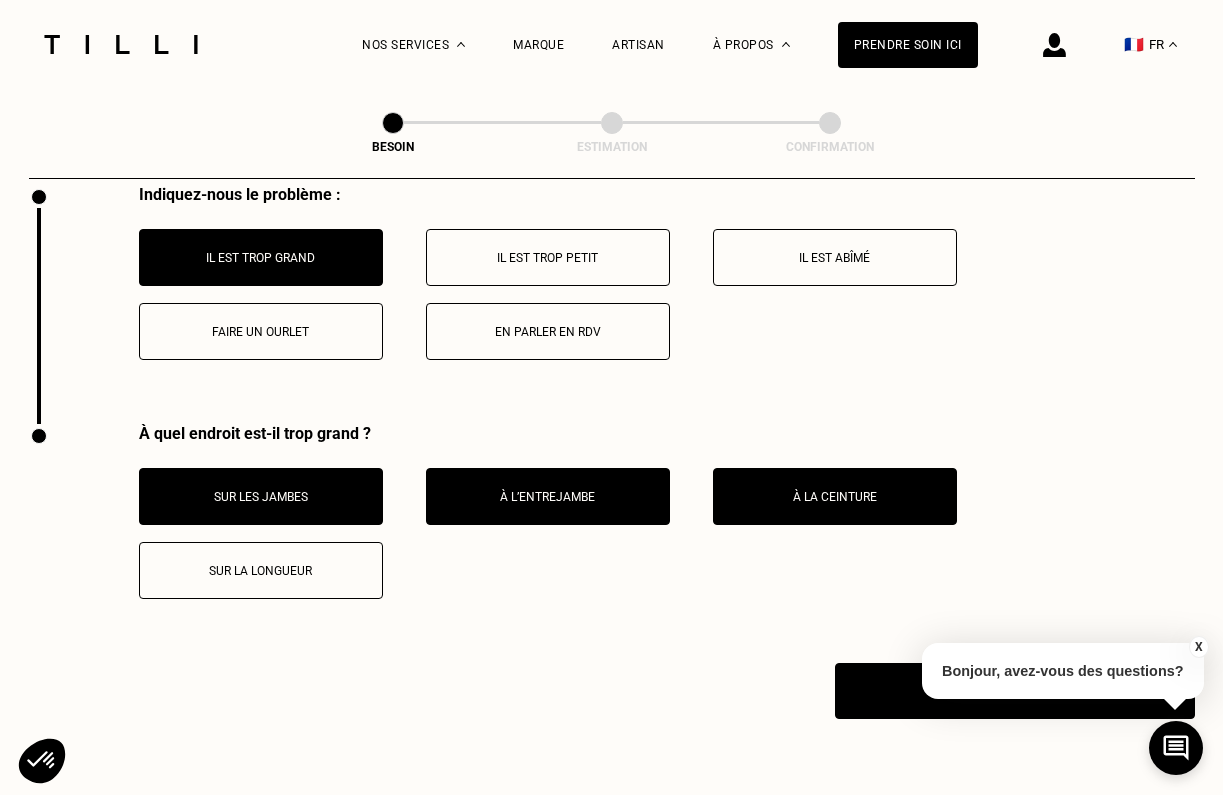 click on "Sur les jambes" at bounding box center [261, 496] 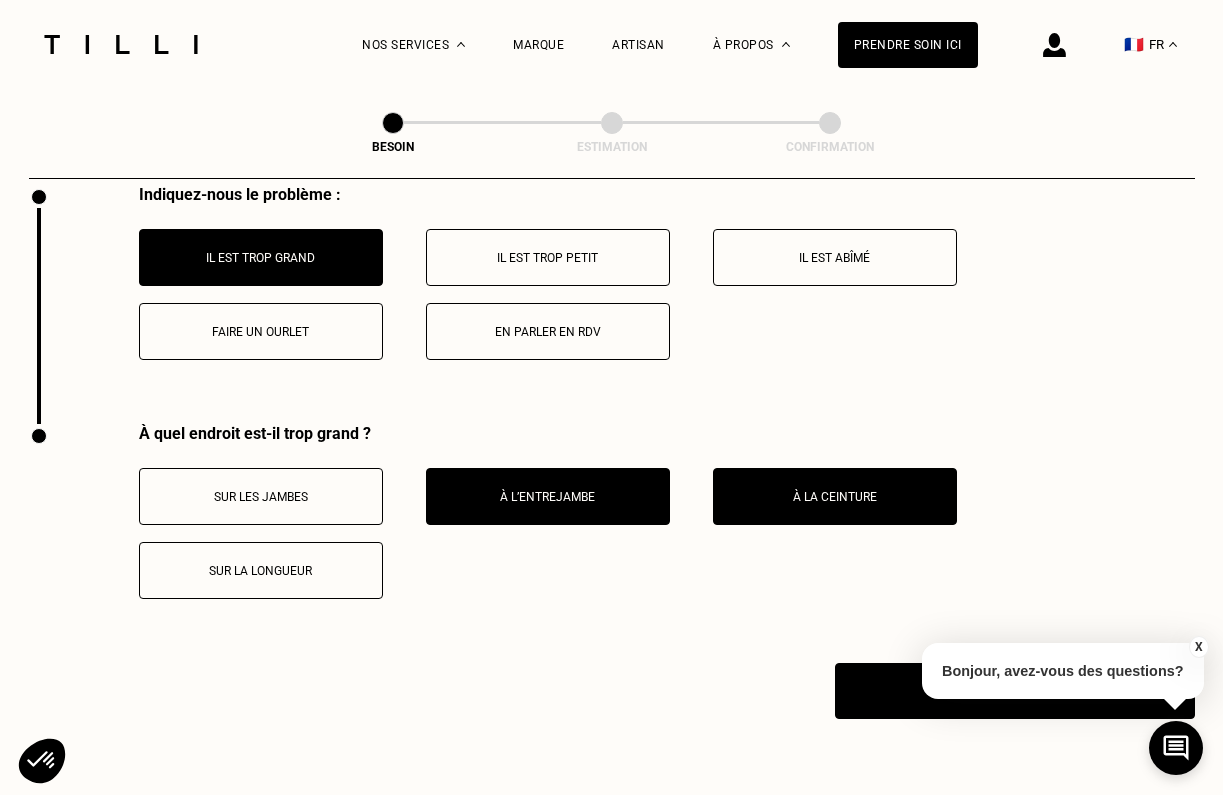 click on "À l’entrejambe" at bounding box center [548, 496] 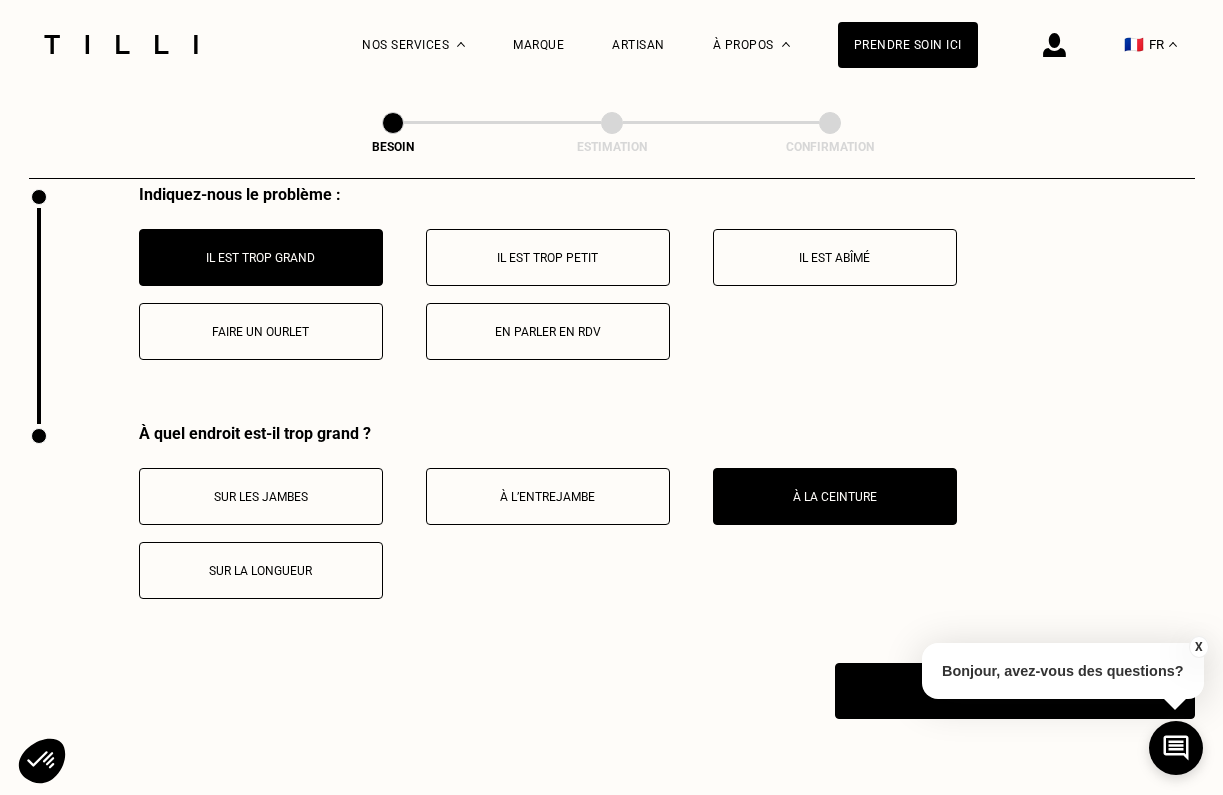 click on "À la ceinture" at bounding box center [835, 496] 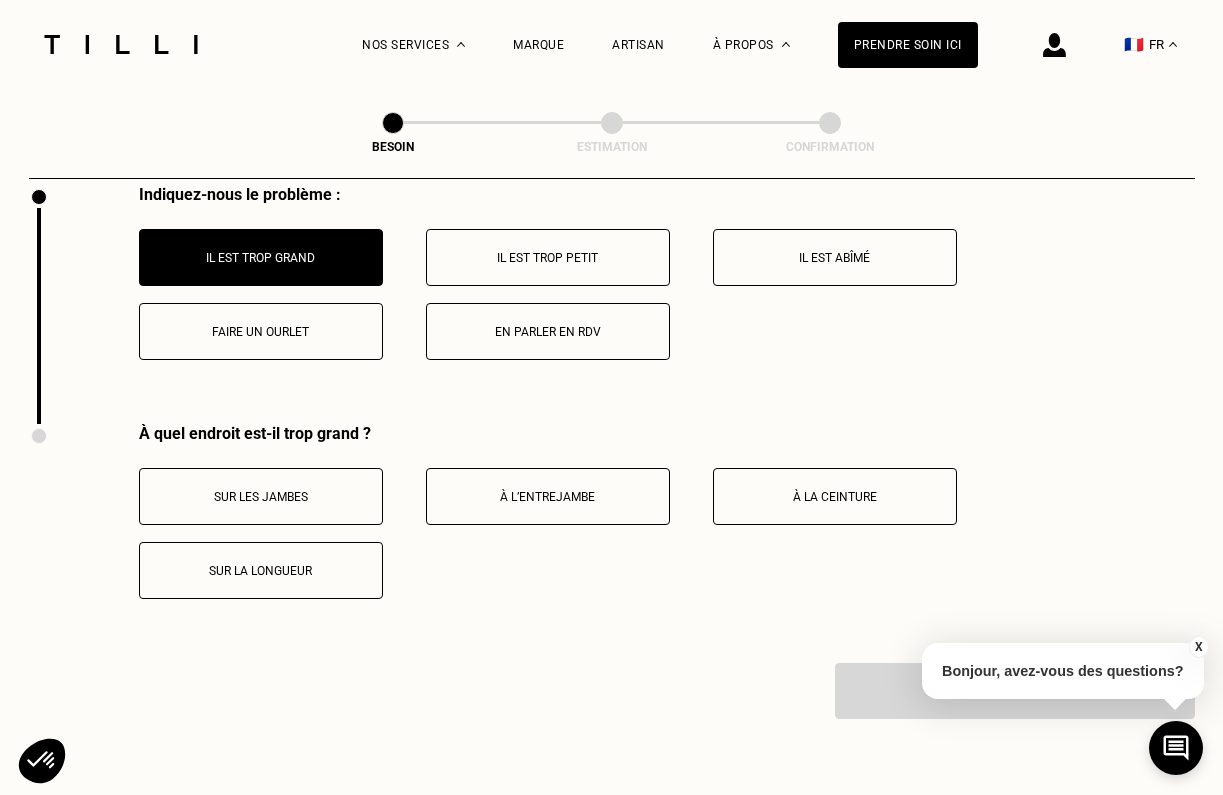 click on "À la ceinture" at bounding box center [835, 496] 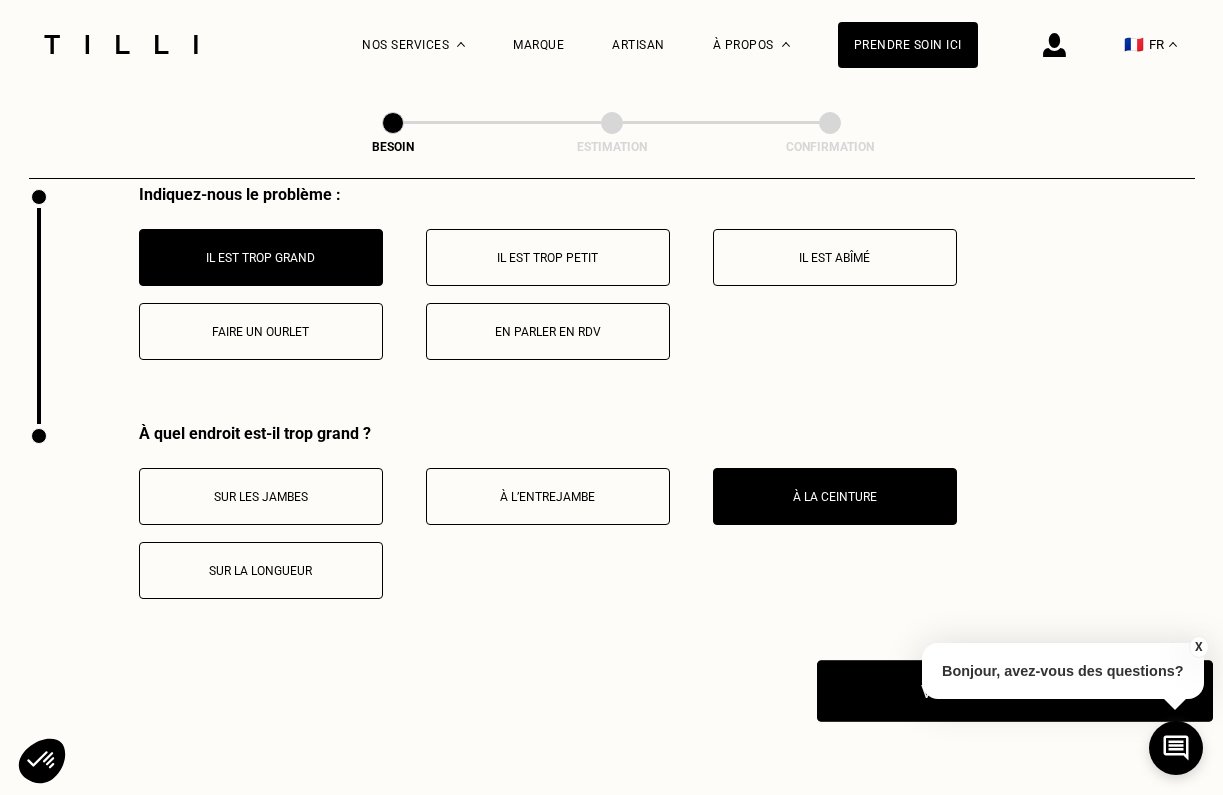 click on "Voir mon estimation" at bounding box center [1015, 691] 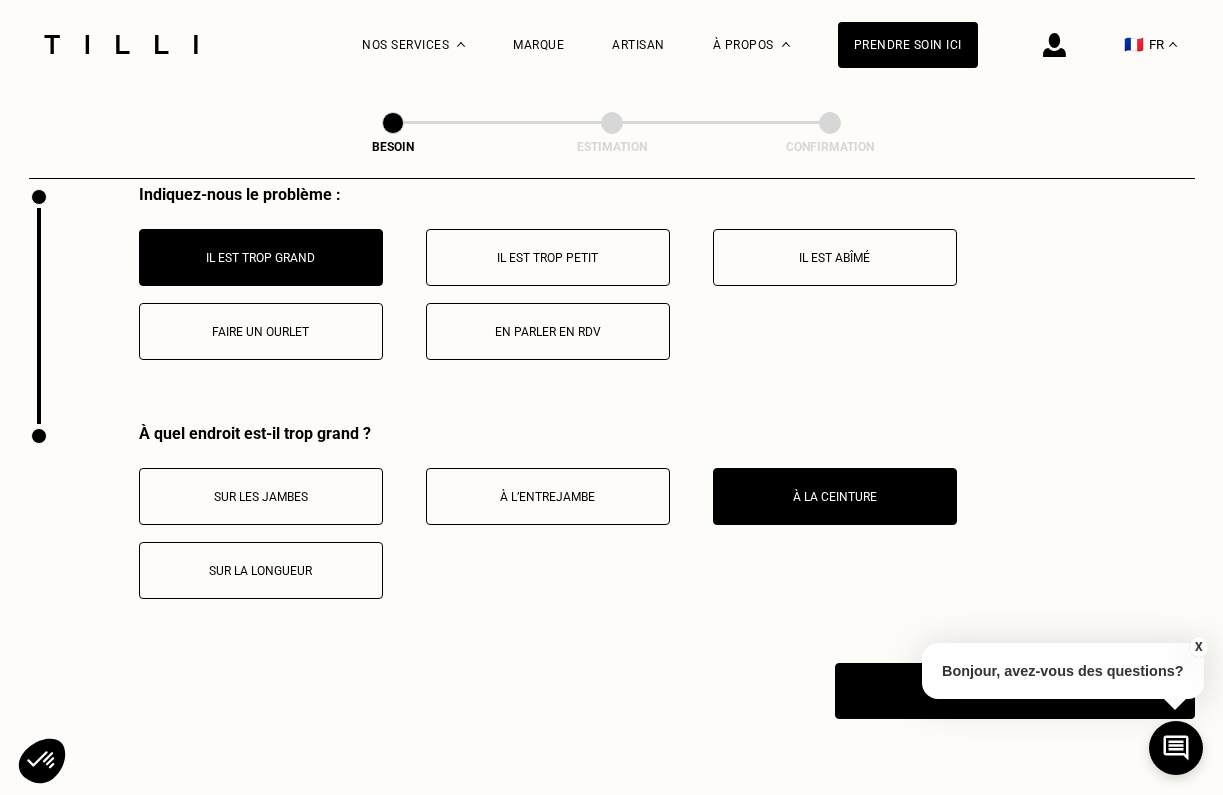 click on "À l’entrejambe" at bounding box center (548, 496) 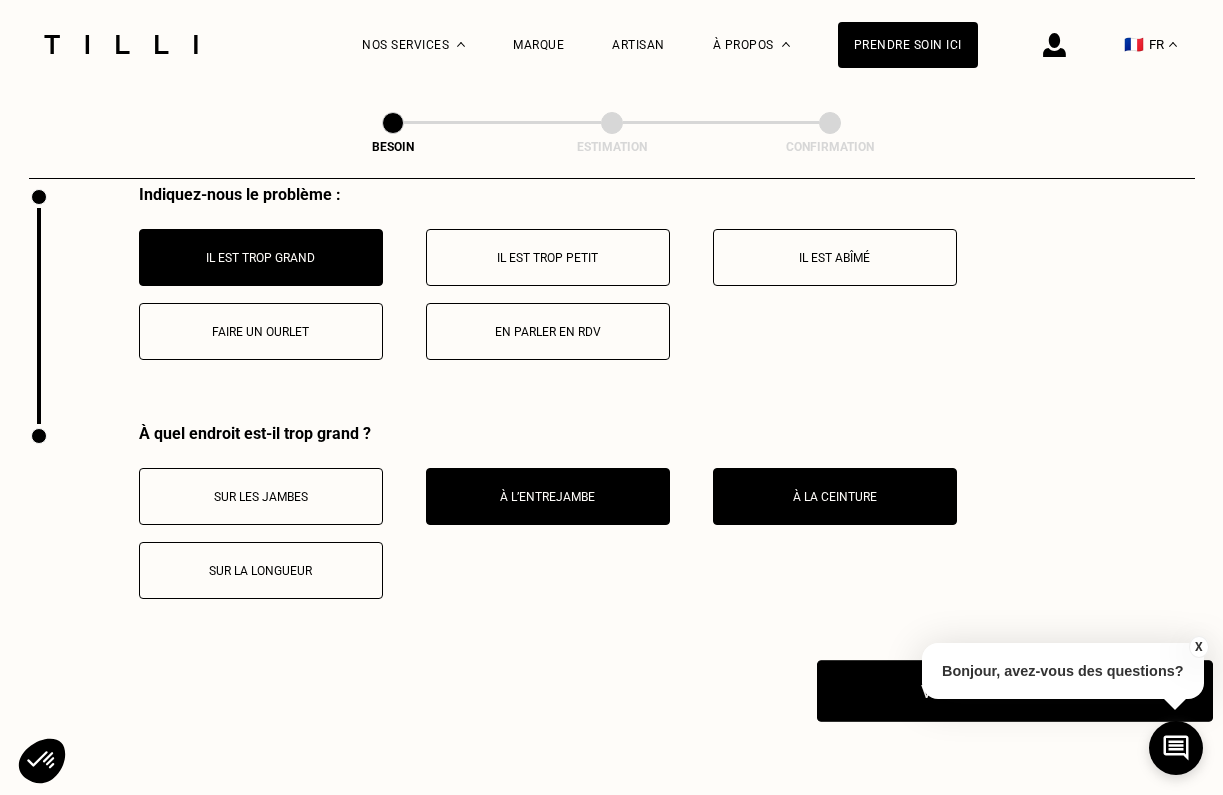 click on "Voir mon estimation" at bounding box center (1015, 691) 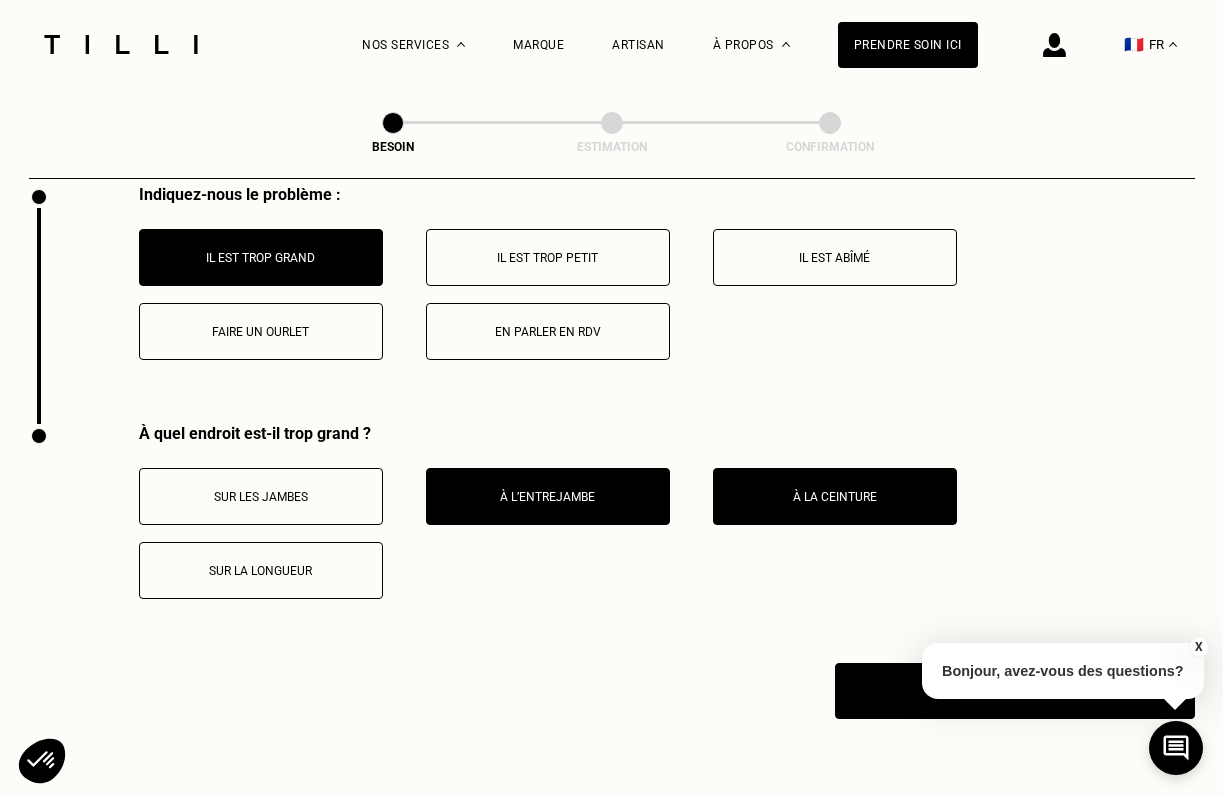 click on "Sur les jambes" at bounding box center (261, 496) 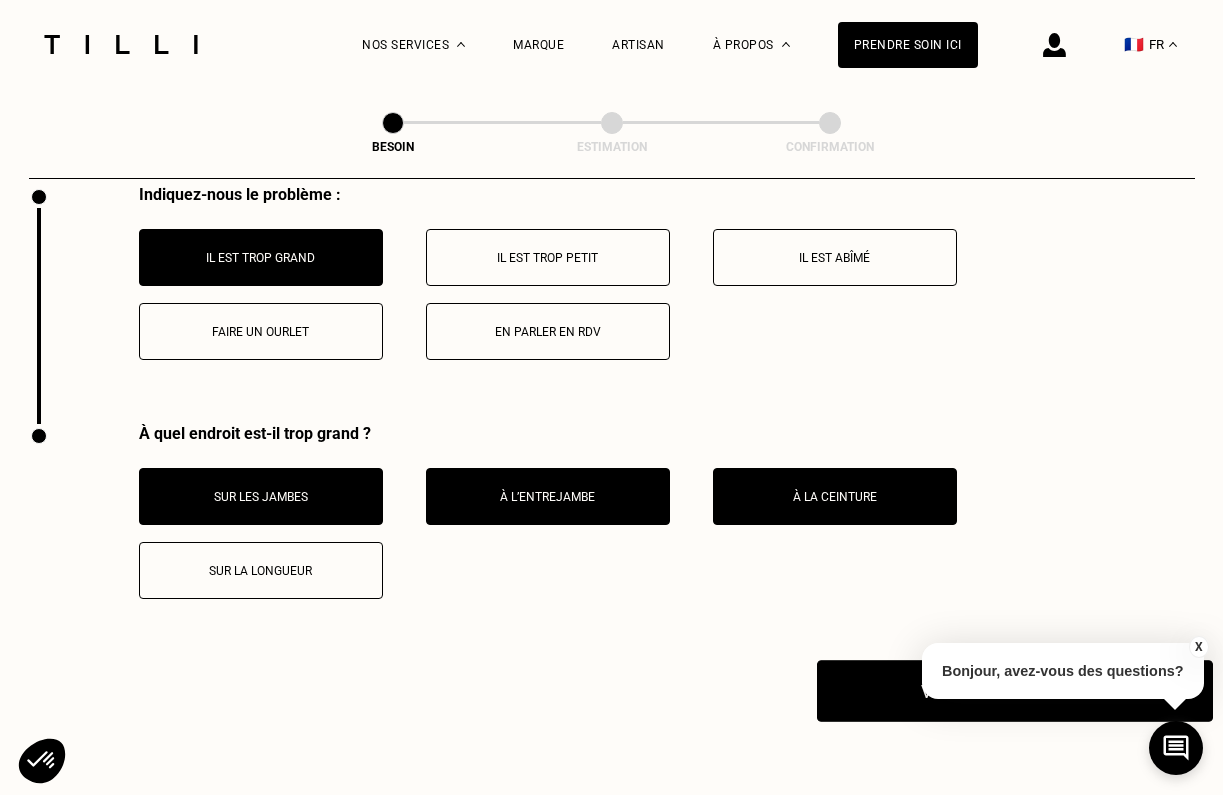 click on "Voir mon estimation" at bounding box center (1015, 691) 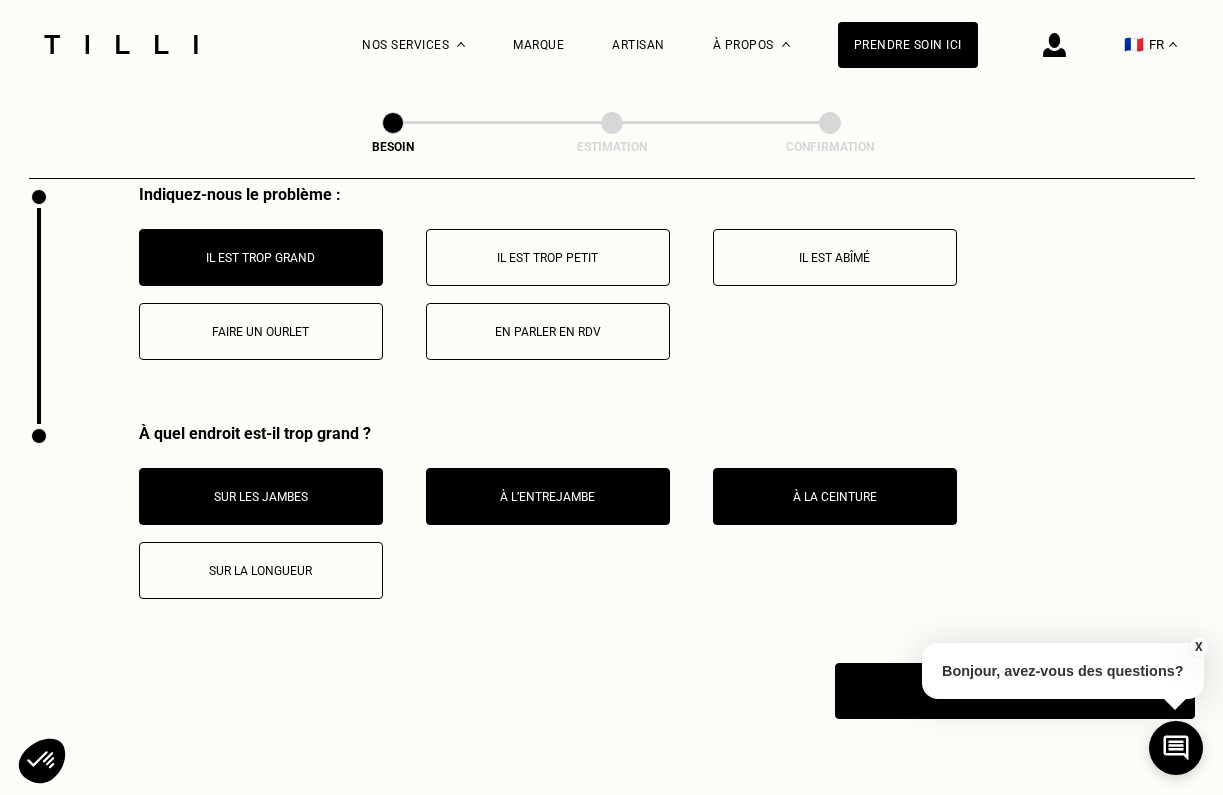 click on "Sur la longueur" at bounding box center (261, 570) 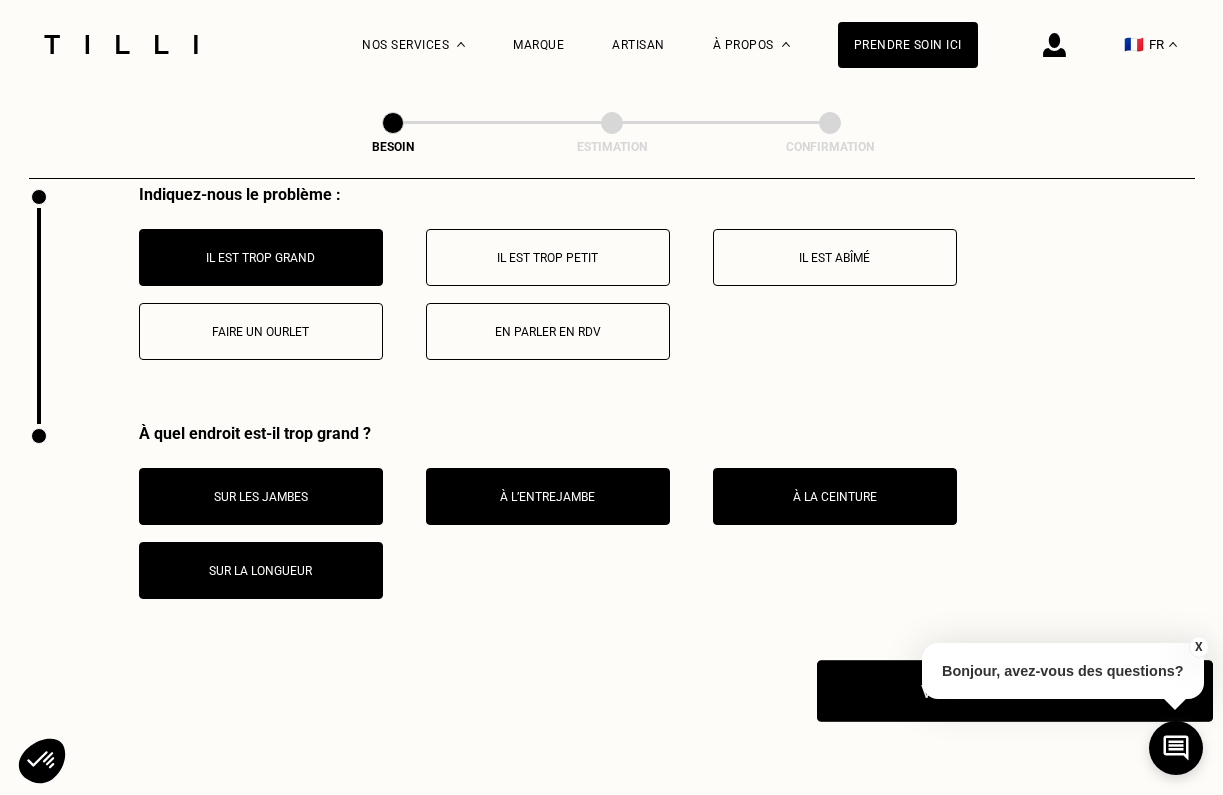 click on "Voir mon estimation" at bounding box center (1015, 691) 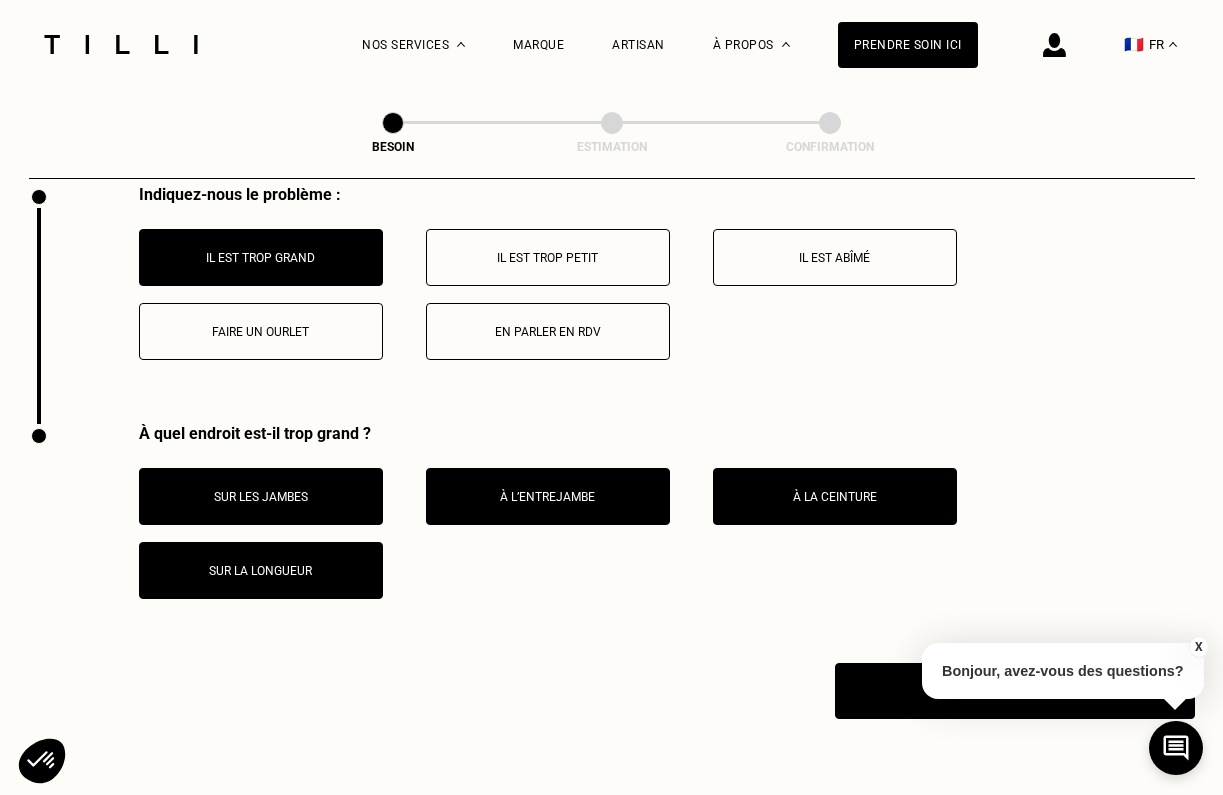 click on "Sur la longueur" at bounding box center (261, 570) 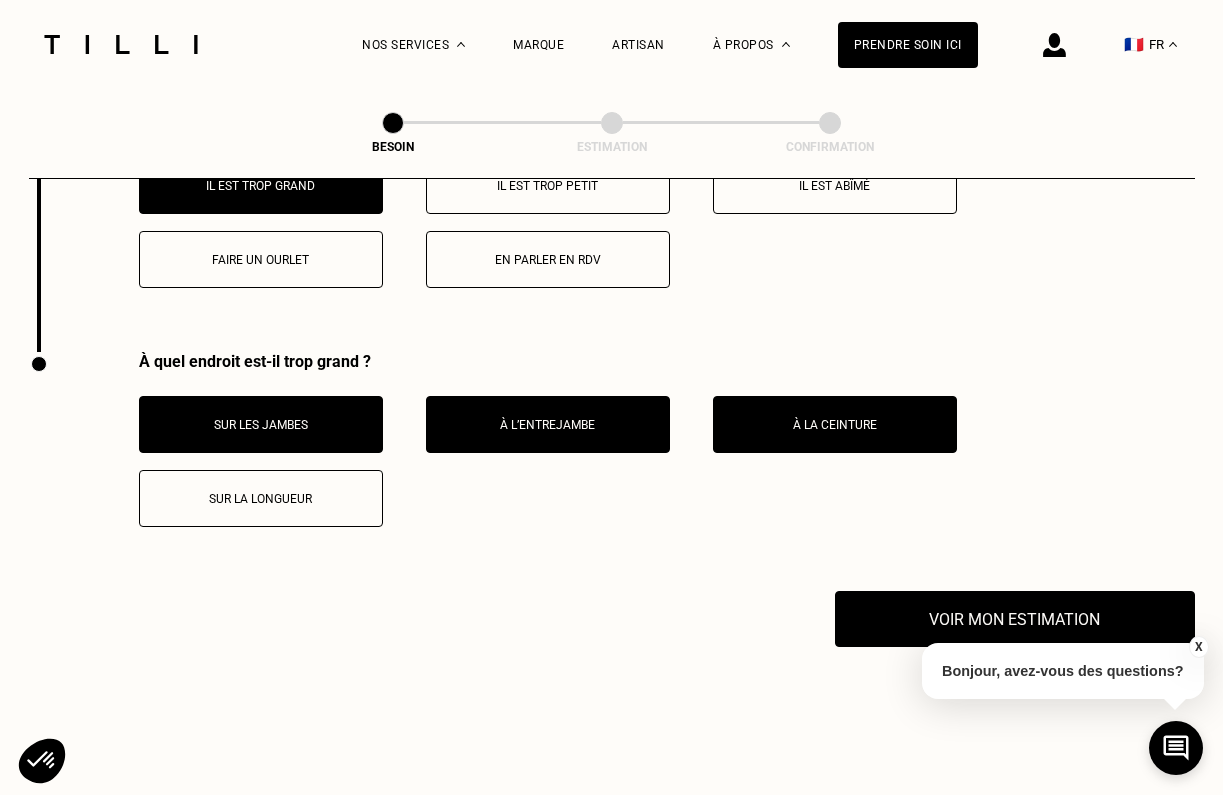 scroll, scrollTop: 3865, scrollLeft: 0, axis: vertical 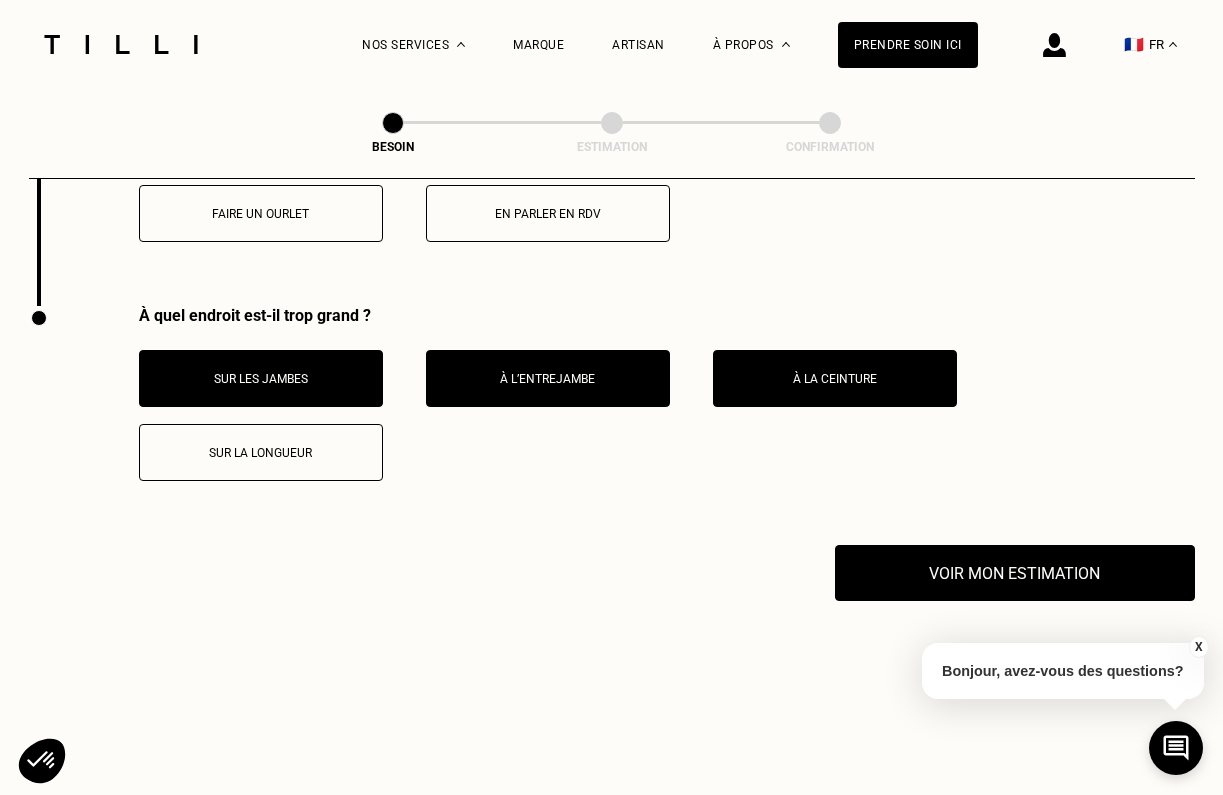 click on "X" at bounding box center [1198, 647] 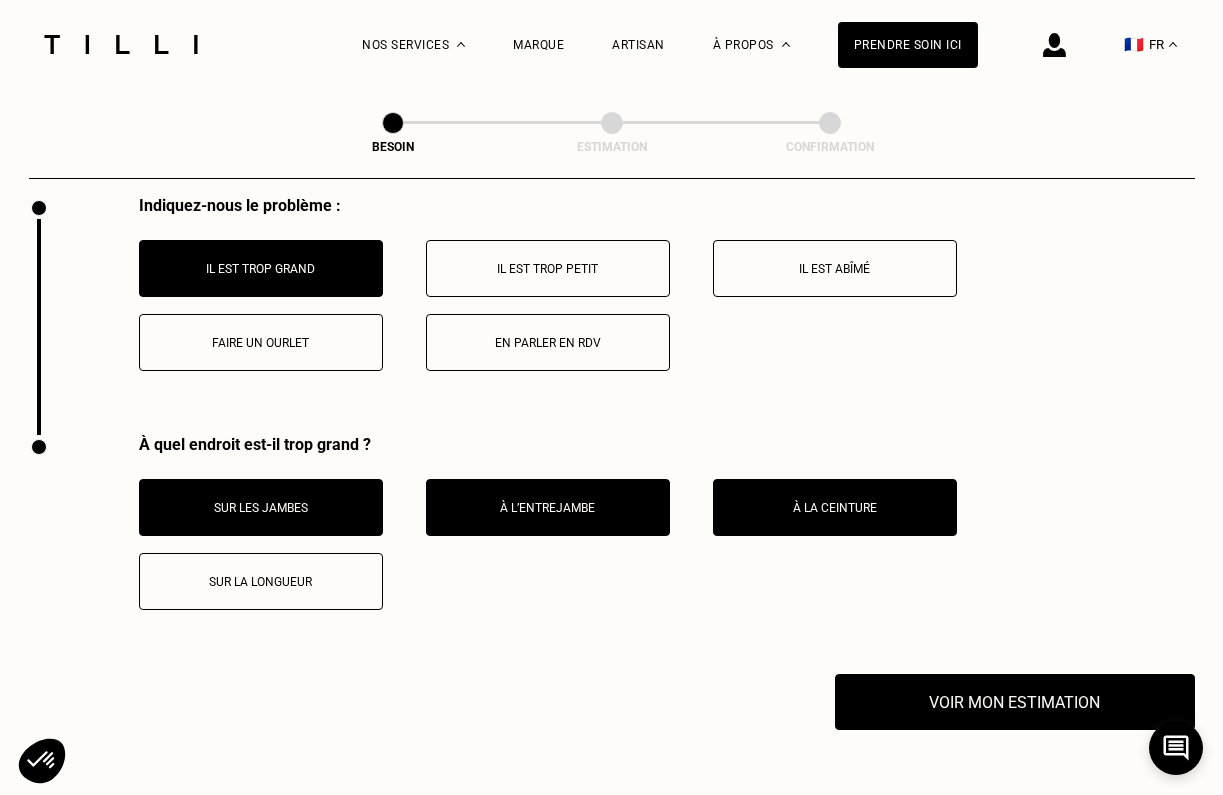 scroll, scrollTop: 3767, scrollLeft: 0, axis: vertical 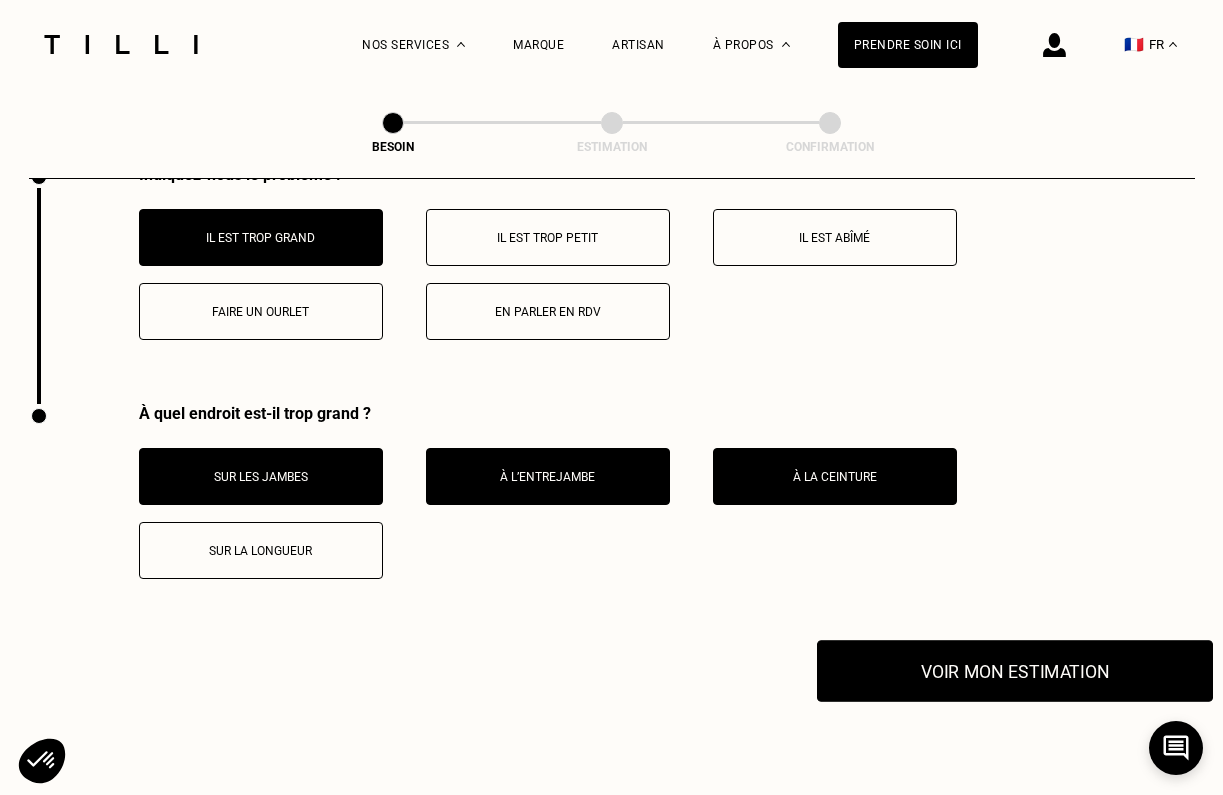 click on "Voir mon estimation" at bounding box center [1015, 671] 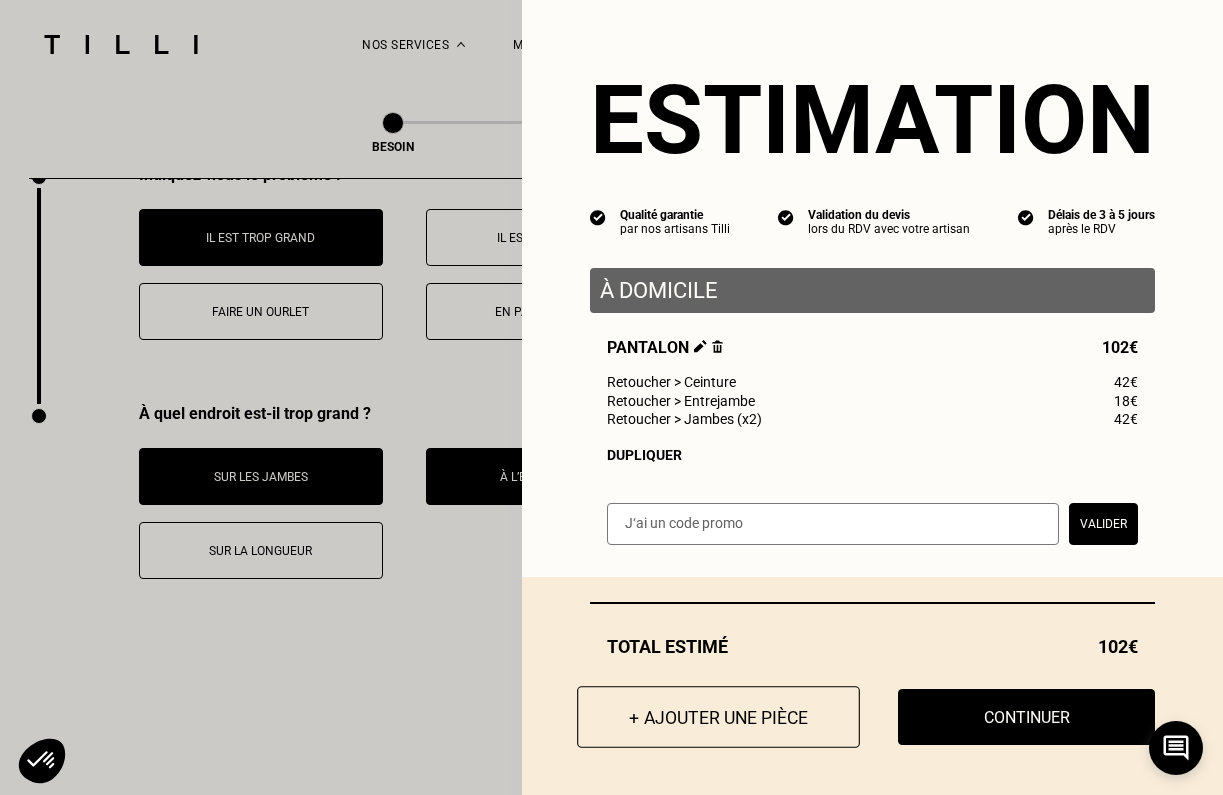 click on "+ Ajouter une pièce" at bounding box center [718, 717] 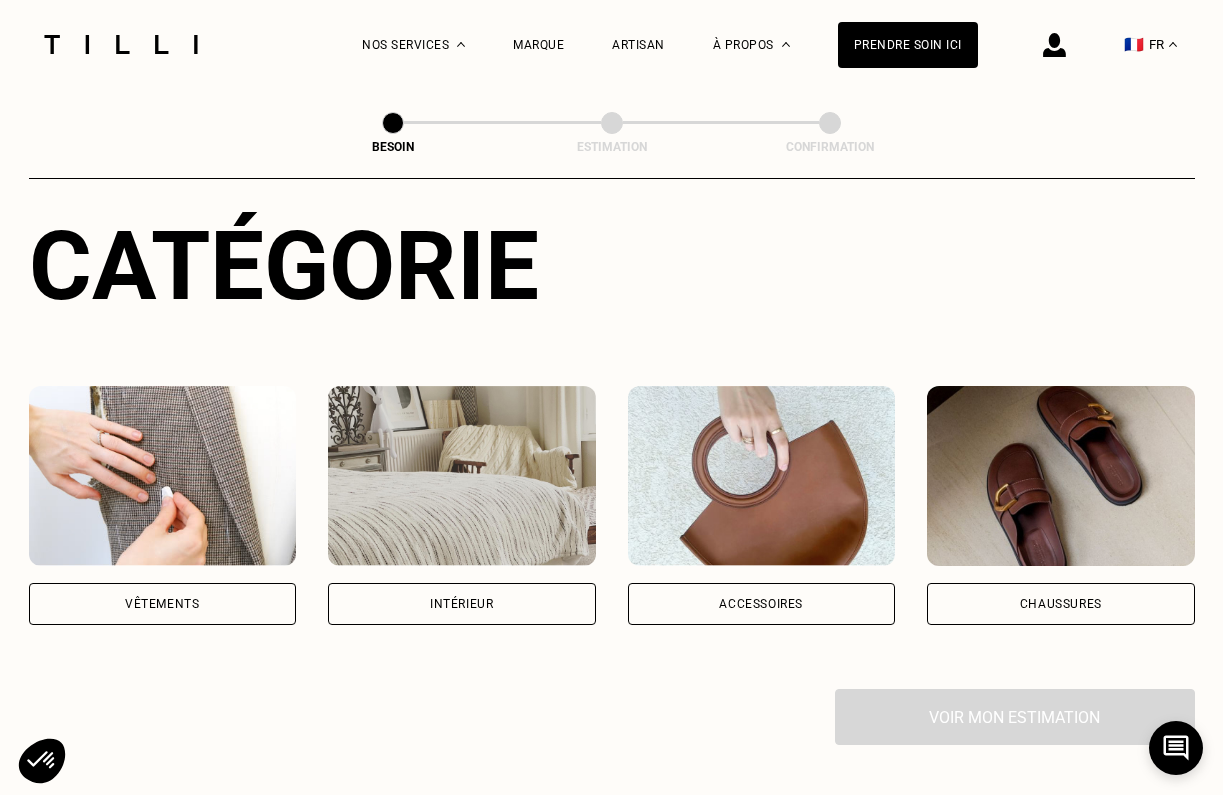 scroll, scrollTop: 258, scrollLeft: 0, axis: vertical 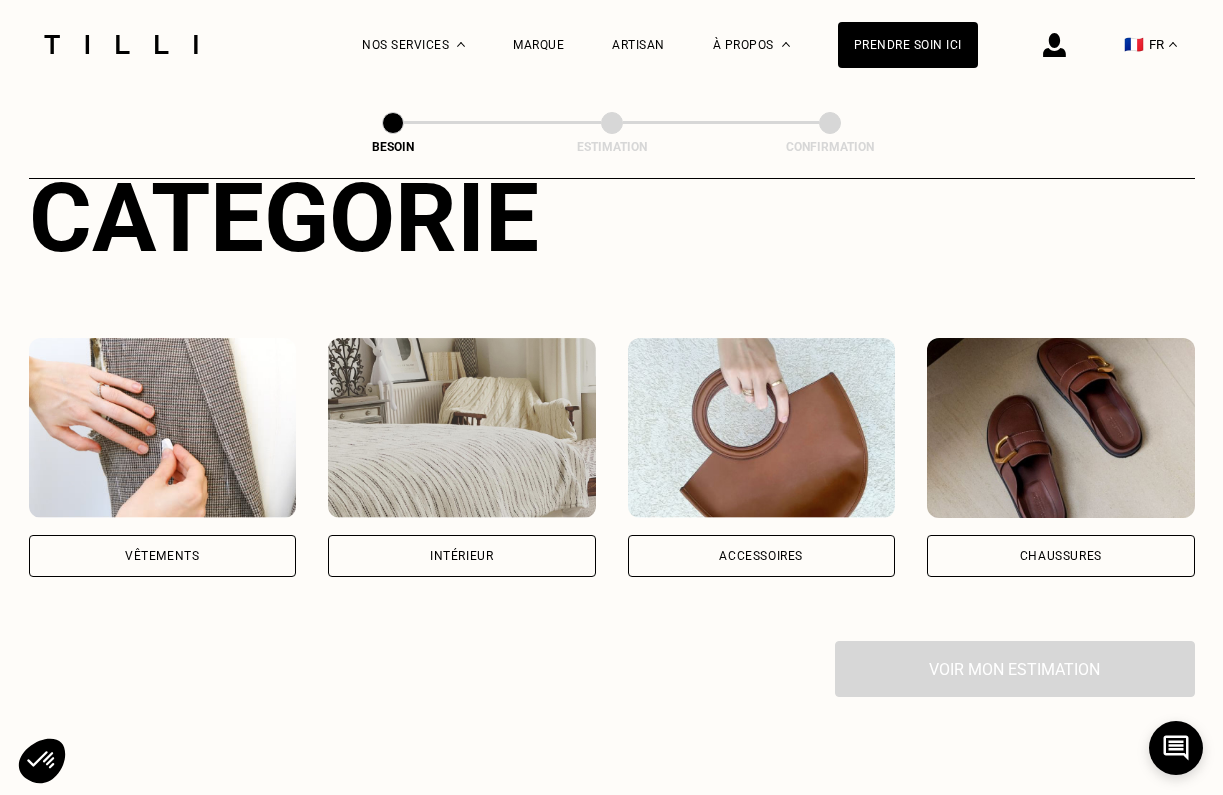 click on "Vêtements" at bounding box center [163, 556] 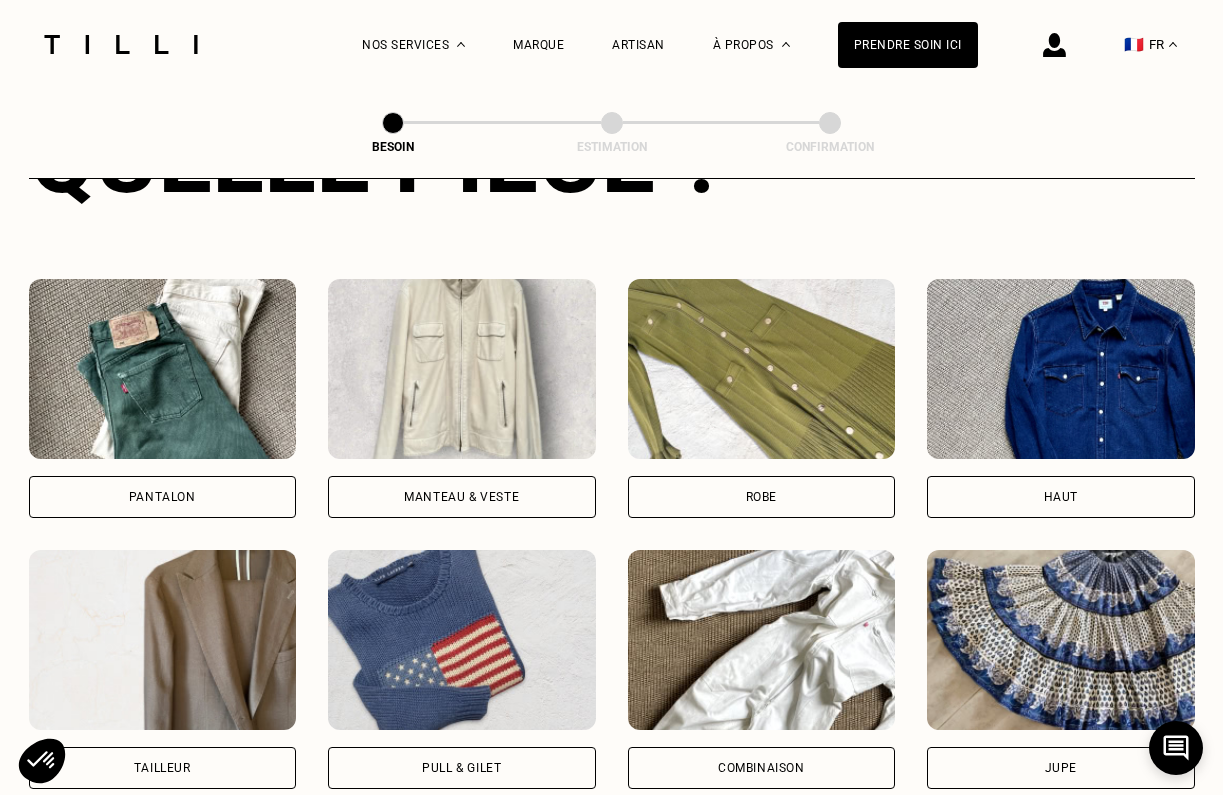 scroll, scrollTop: 869, scrollLeft: 0, axis: vertical 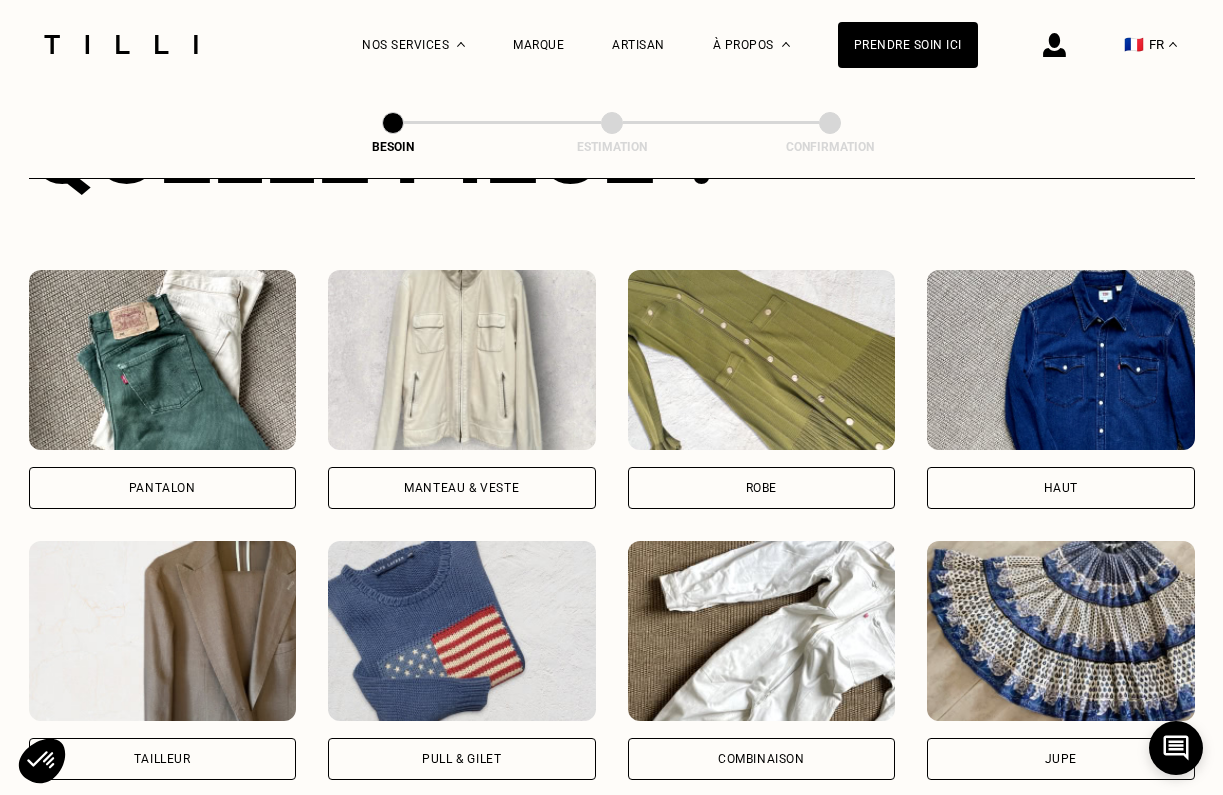 click on "Haut" at bounding box center (1061, 488) 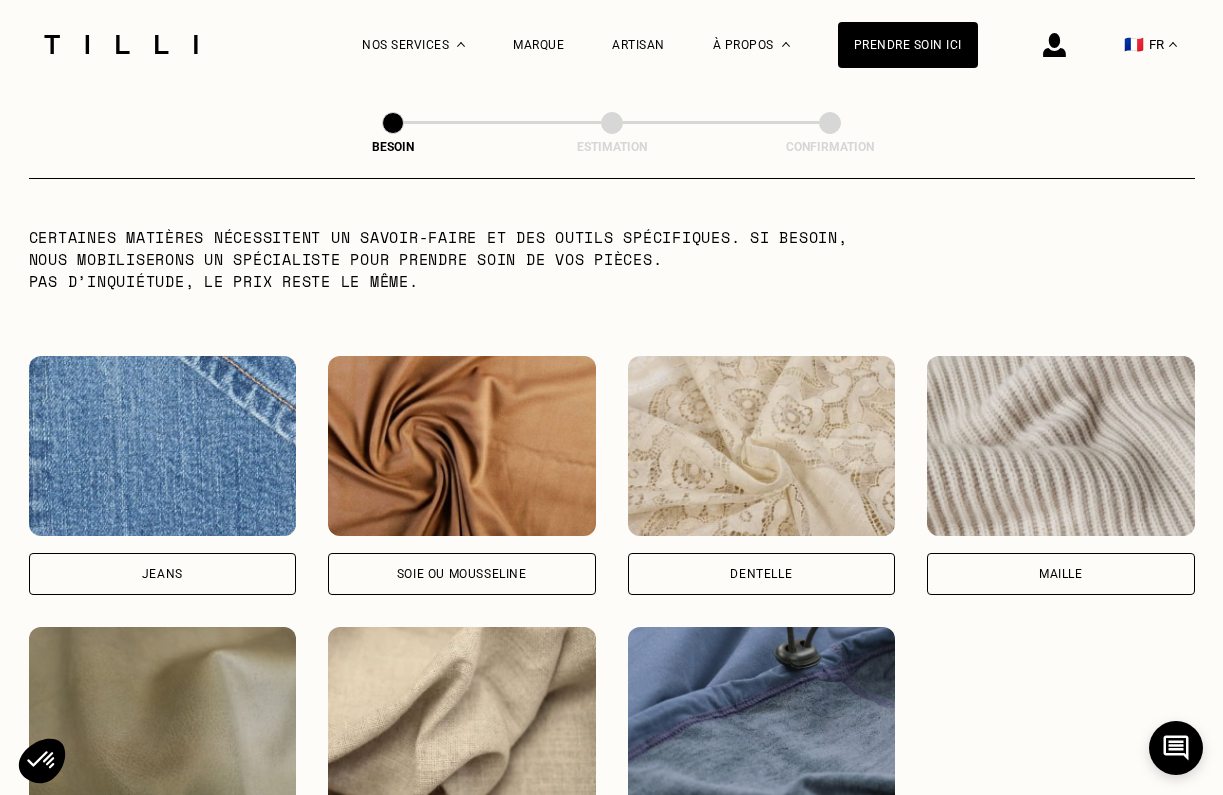 scroll, scrollTop: 1999, scrollLeft: 0, axis: vertical 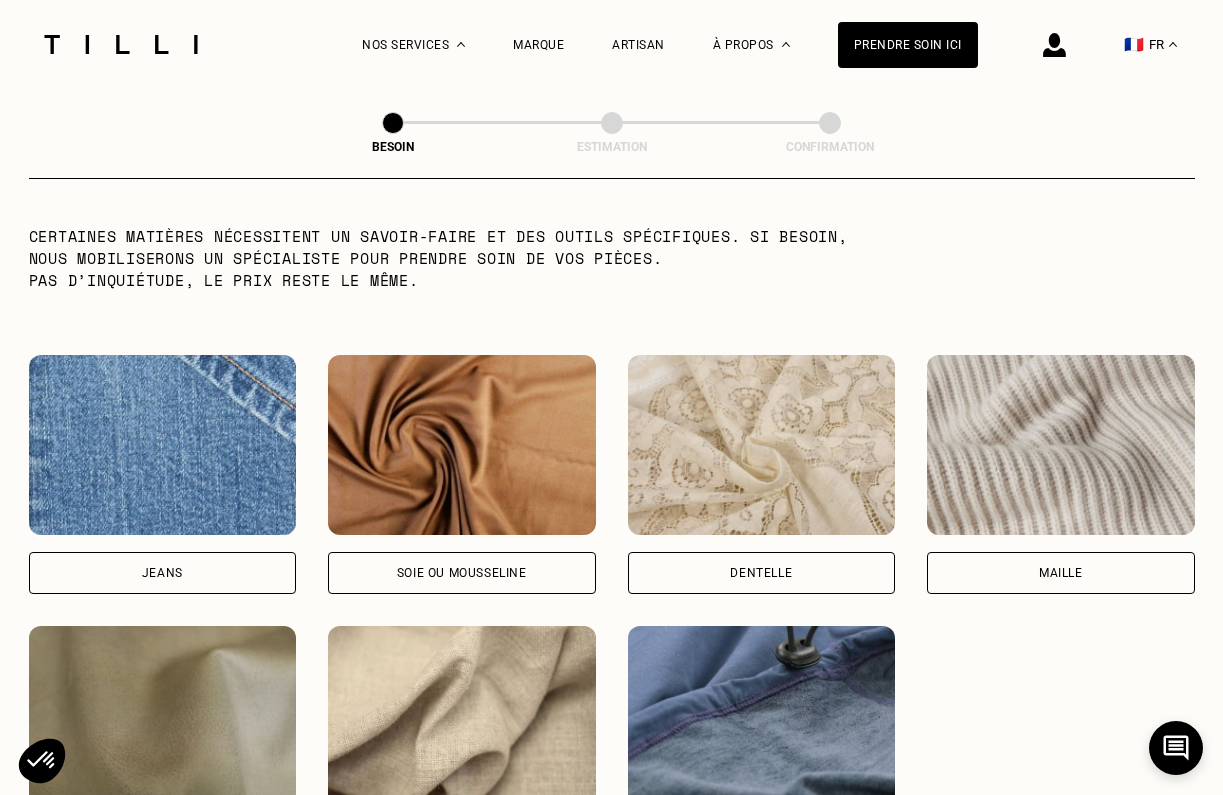 click on "Maille" at bounding box center (1061, 573) 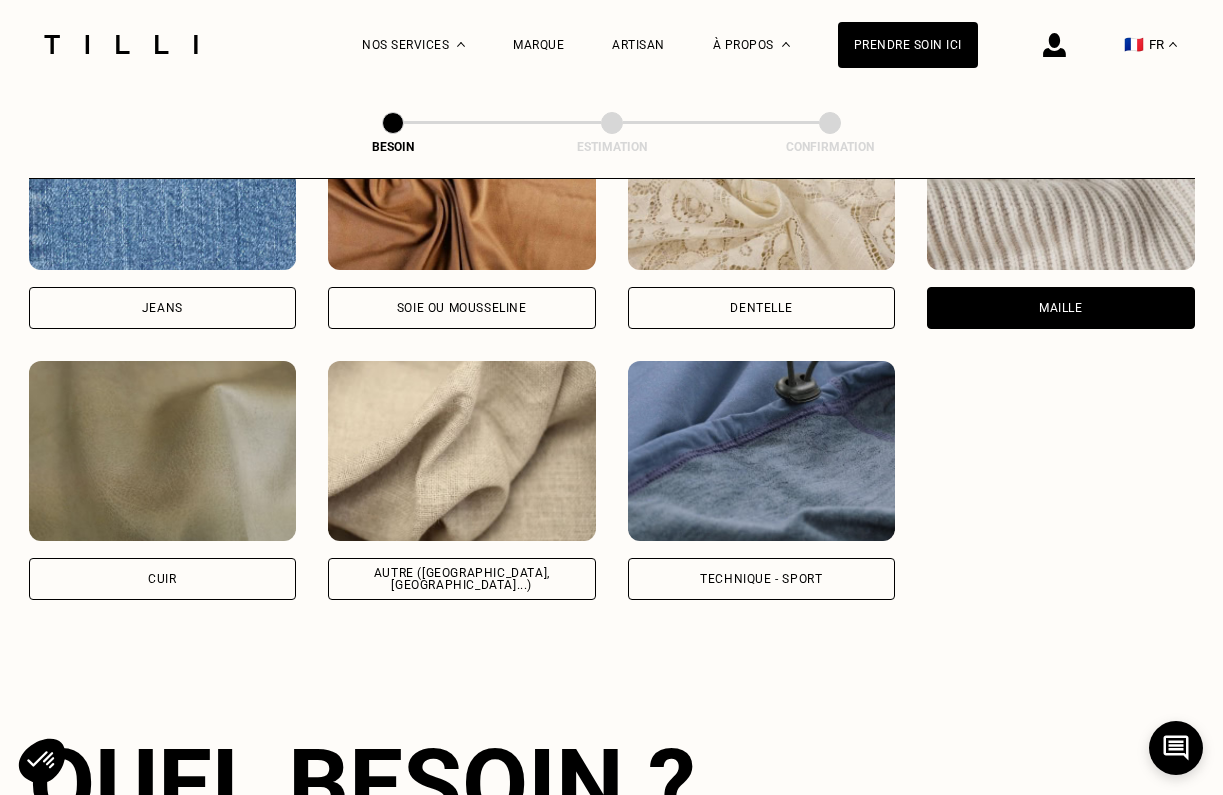 scroll, scrollTop: 2680, scrollLeft: 0, axis: vertical 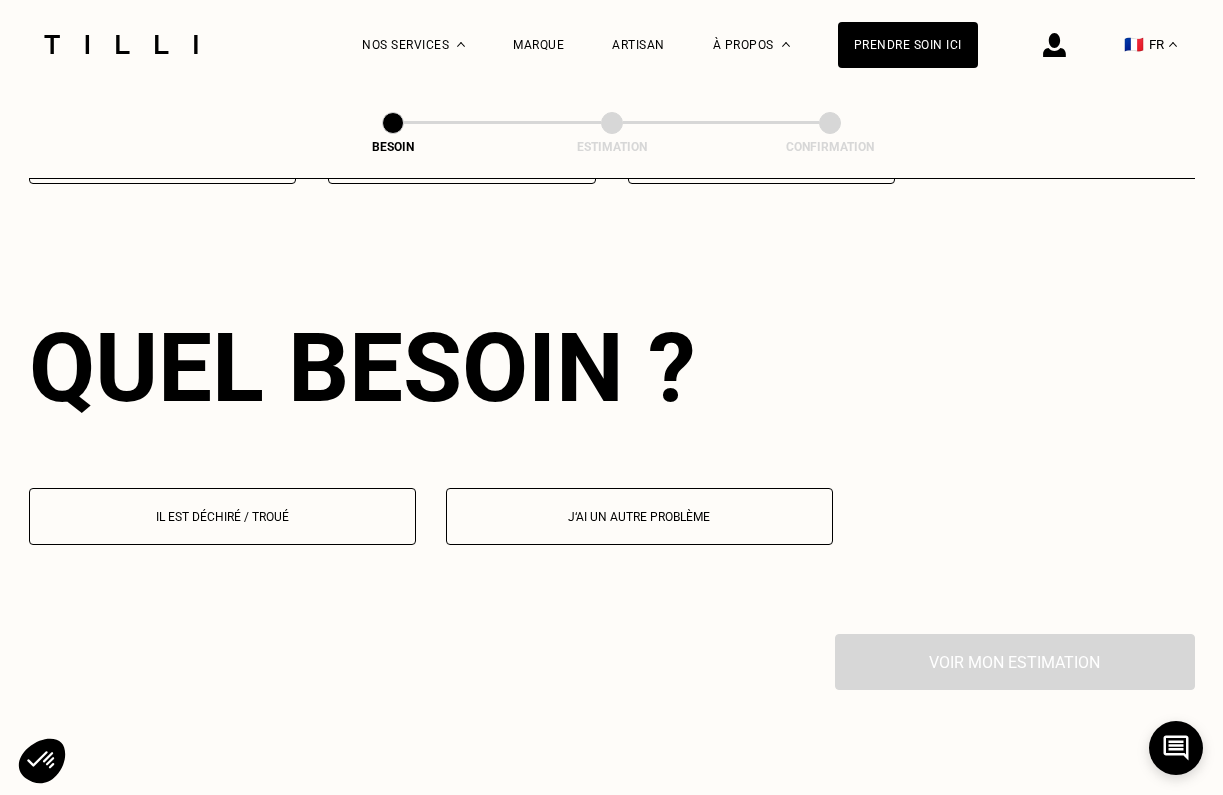 click on "J‘ai un autre problème" at bounding box center [639, 517] 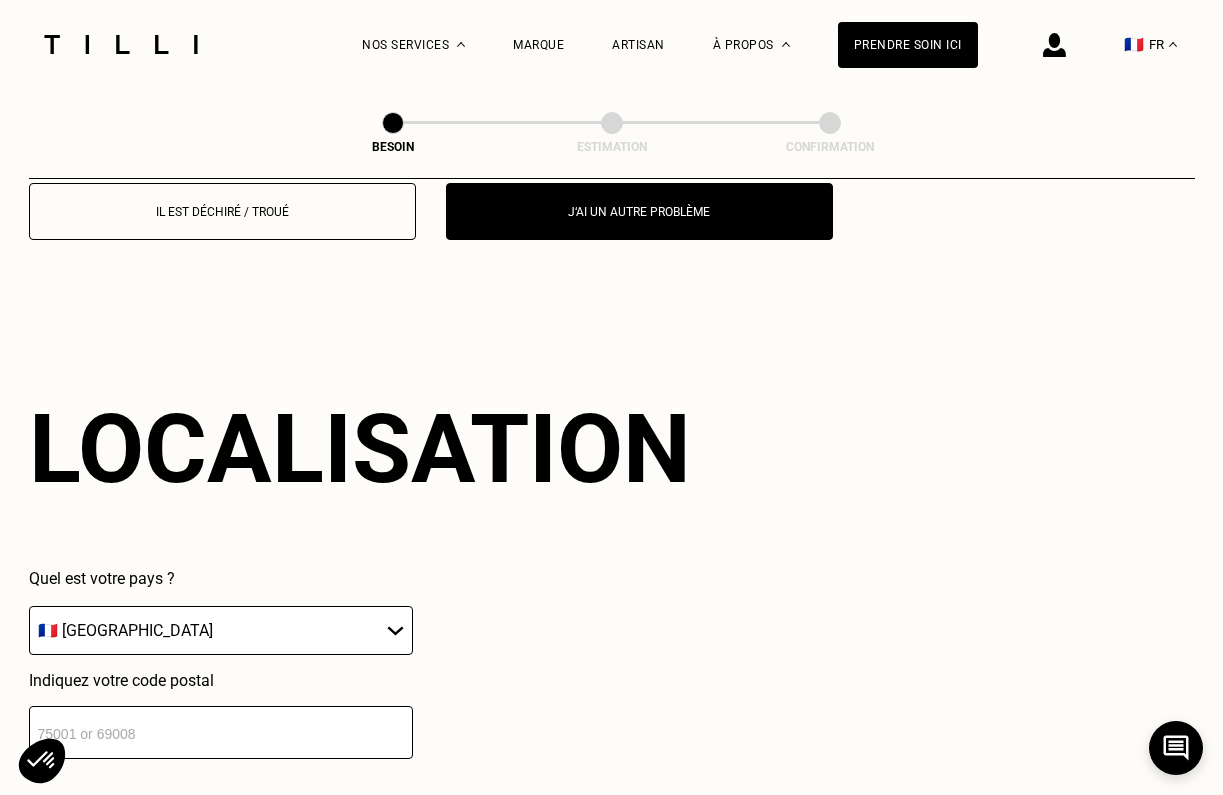scroll, scrollTop: 3066, scrollLeft: 0, axis: vertical 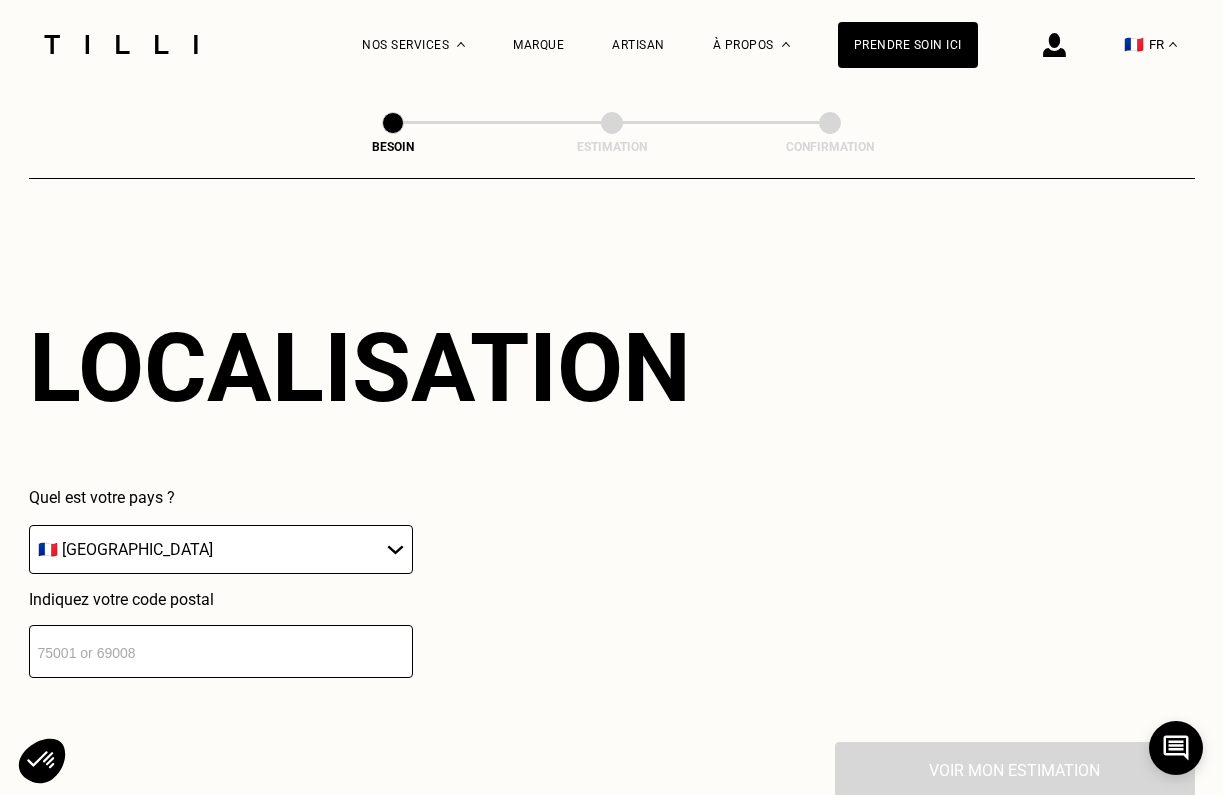 click at bounding box center [221, 651] 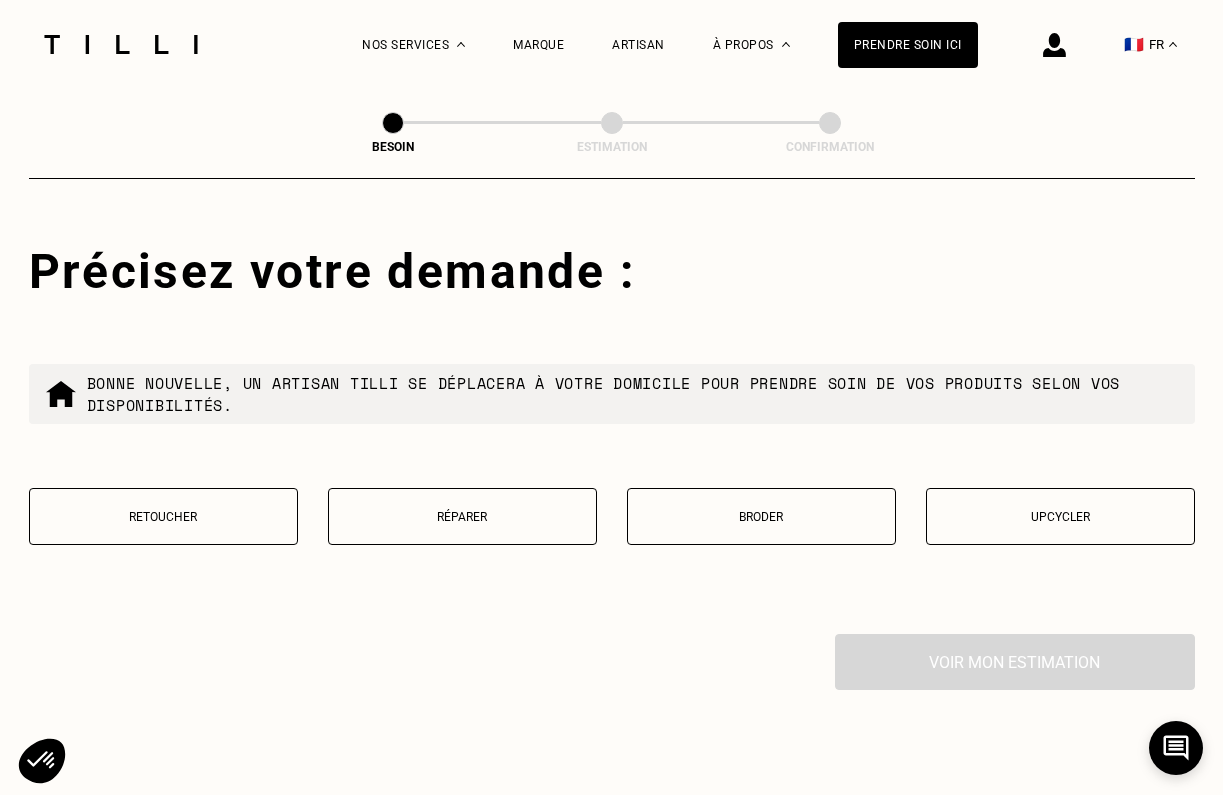 scroll, scrollTop: 3567, scrollLeft: 0, axis: vertical 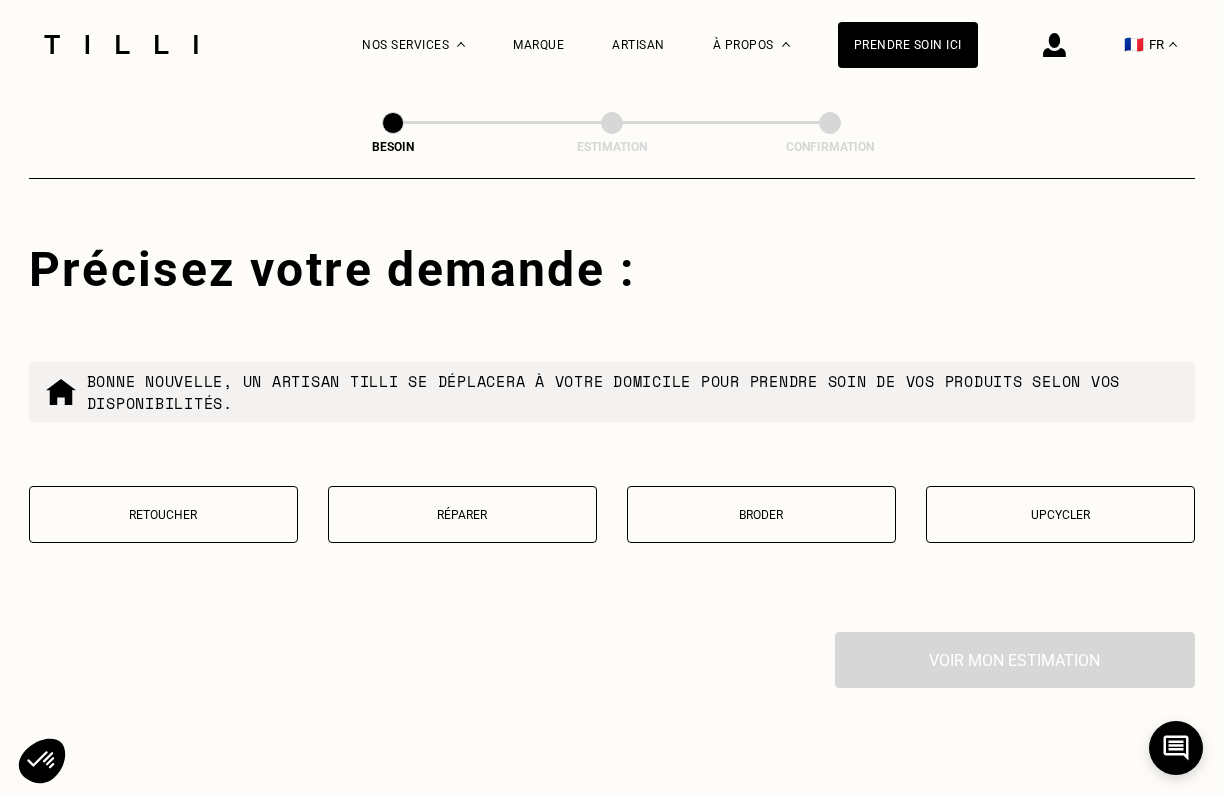 click on "Retoucher" at bounding box center [163, 514] 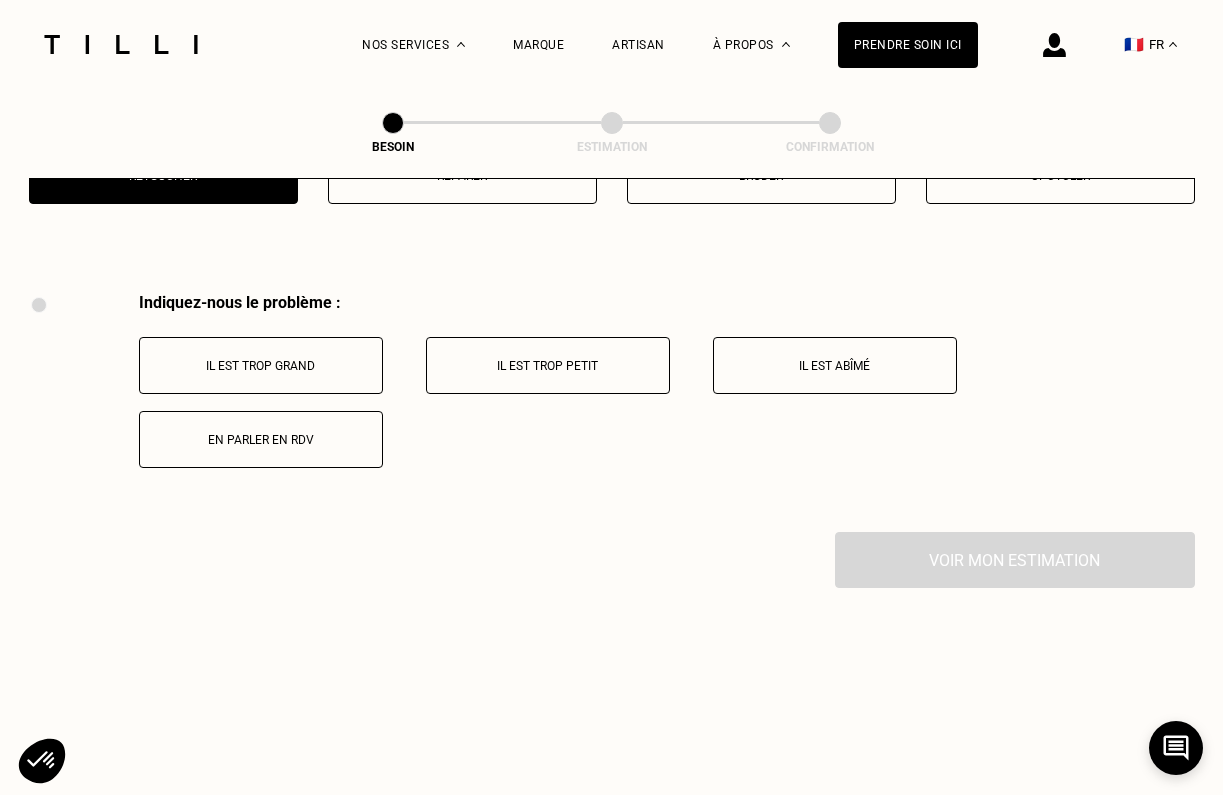 scroll, scrollTop: 3958, scrollLeft: 0, axis: vertical 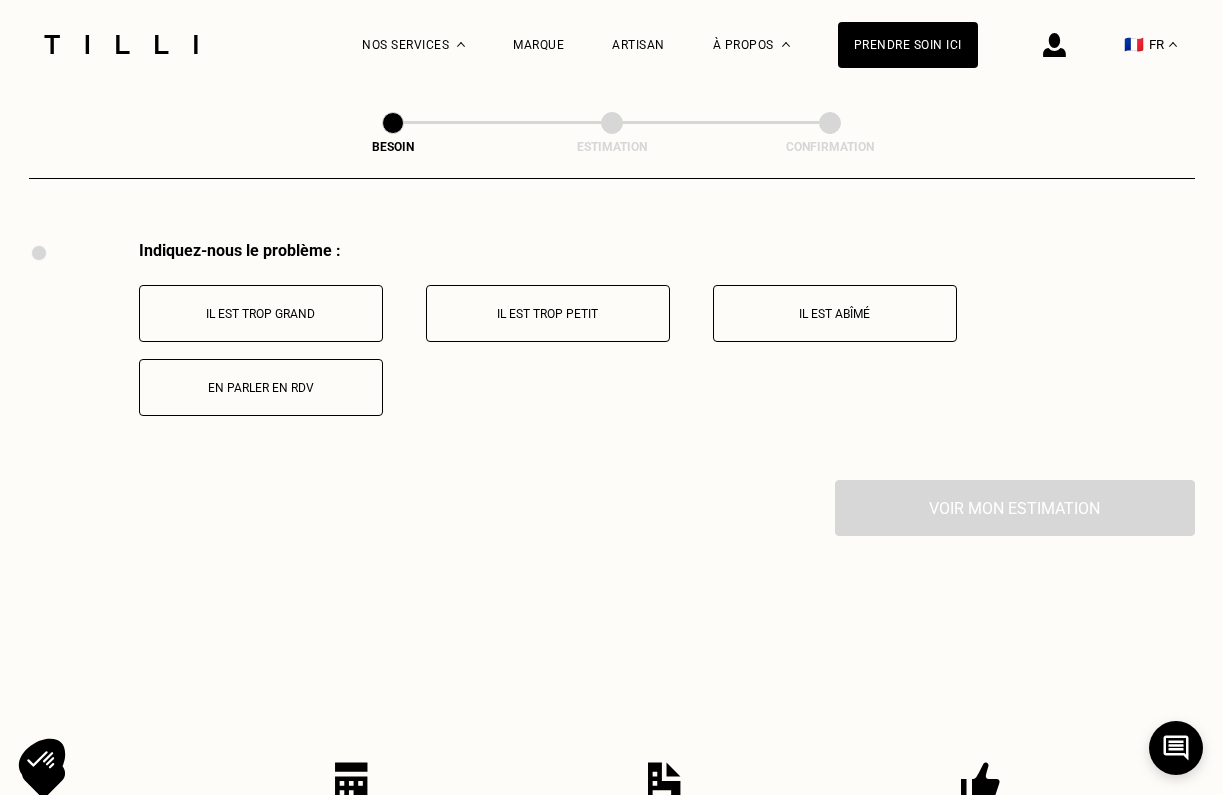 click on "Il est trop grand" at bounding box center (261, 313) 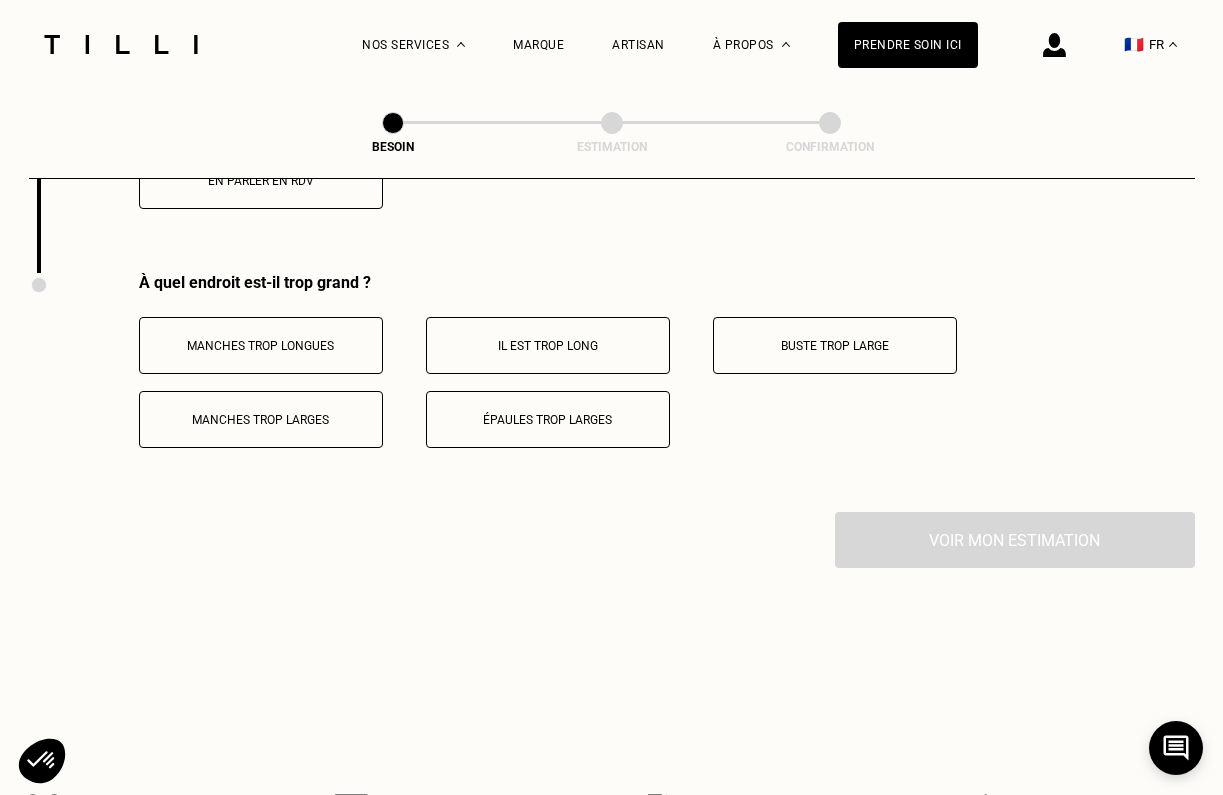 scroll, scrollTop: 4197, scrollLeft: 0, axis: vertical 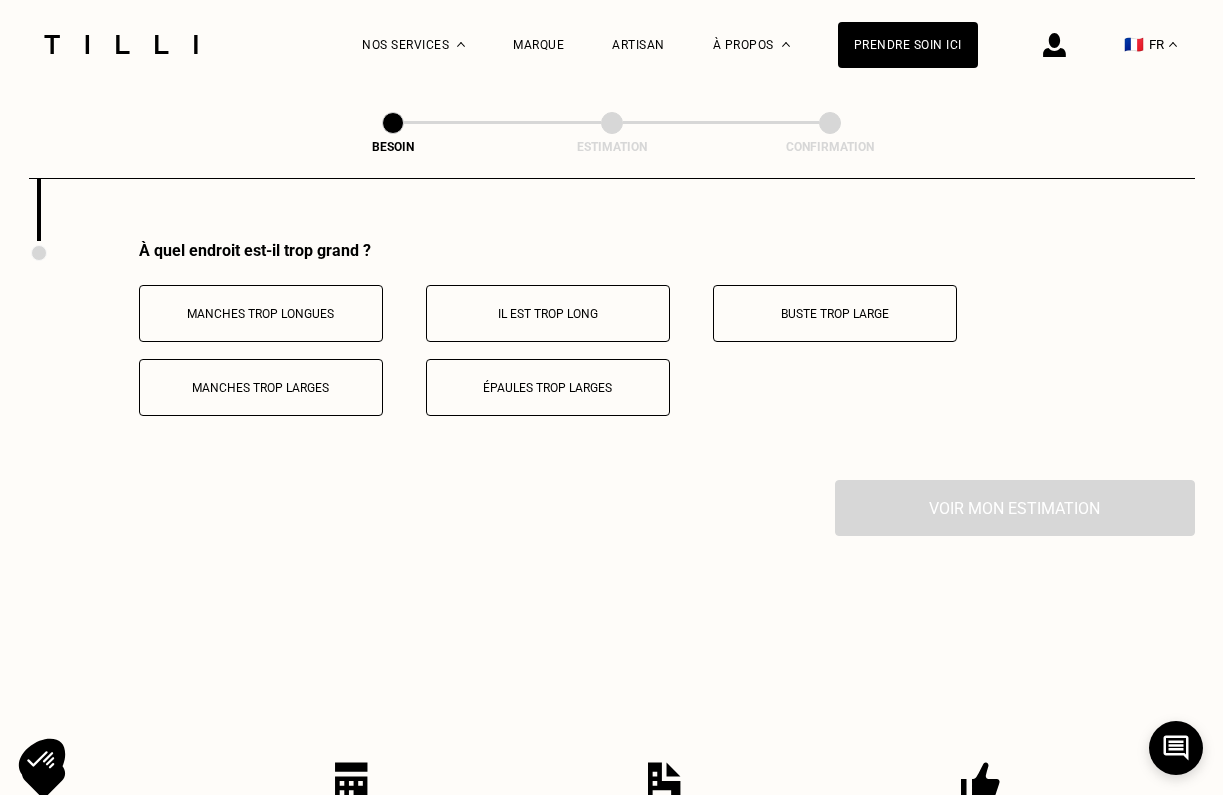 click on "Buste trop large" at bounding box center (835, 314) 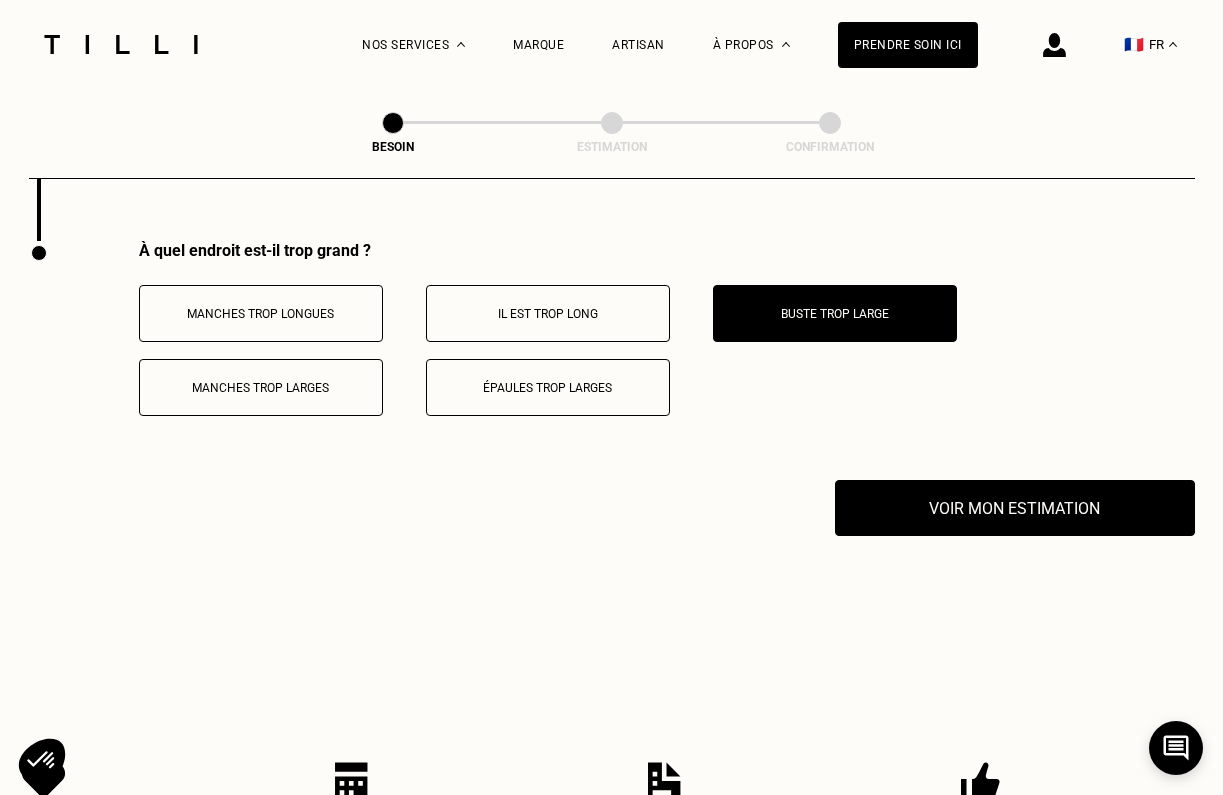 click on "Il est trop long" at bounding box center [548, 314] 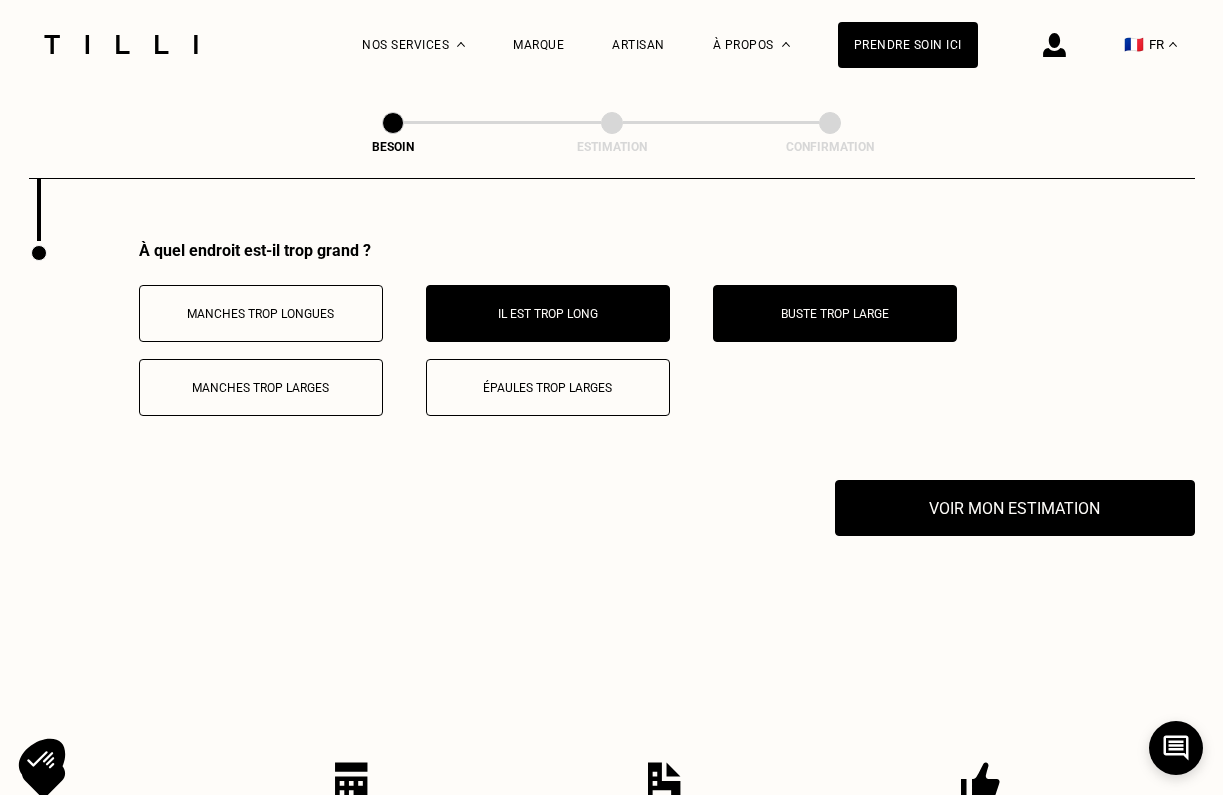 click on "Épaules trop larges" at bounding box center [548, 387] 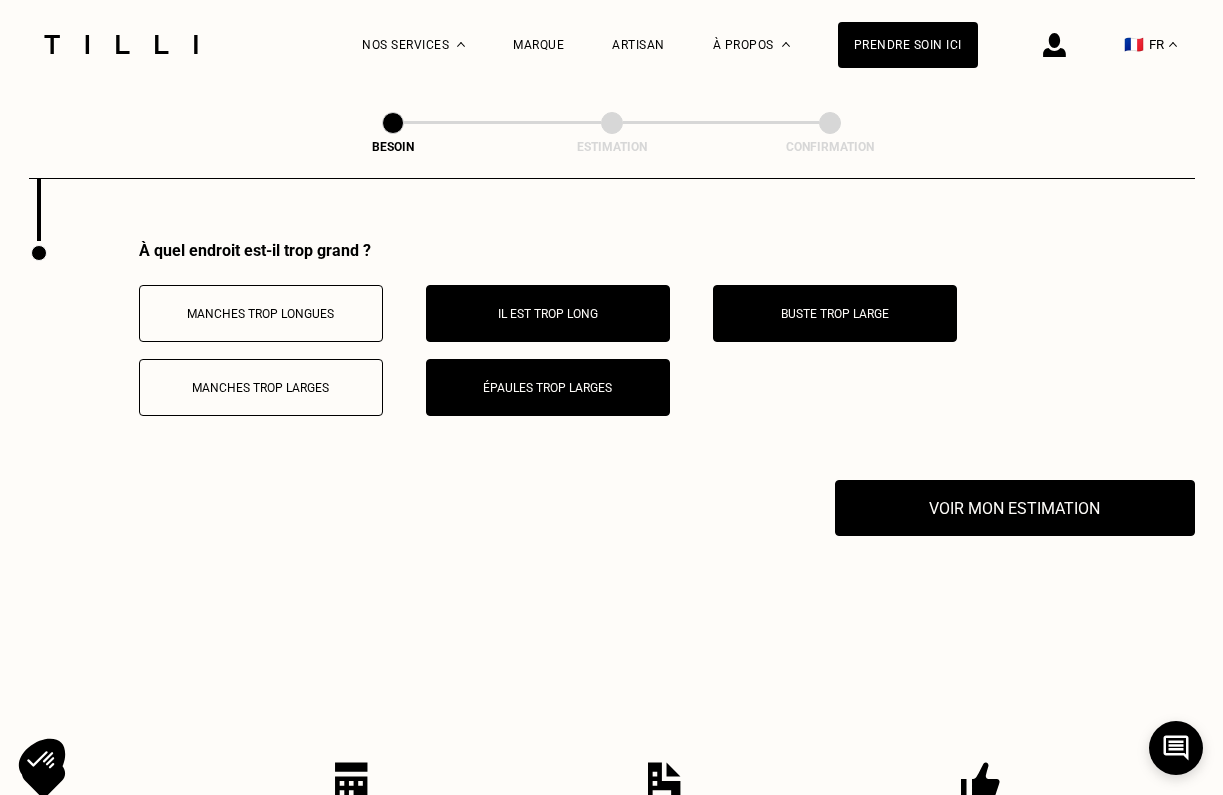 click on "Manches trop larges" at bounding box center (261, 387) 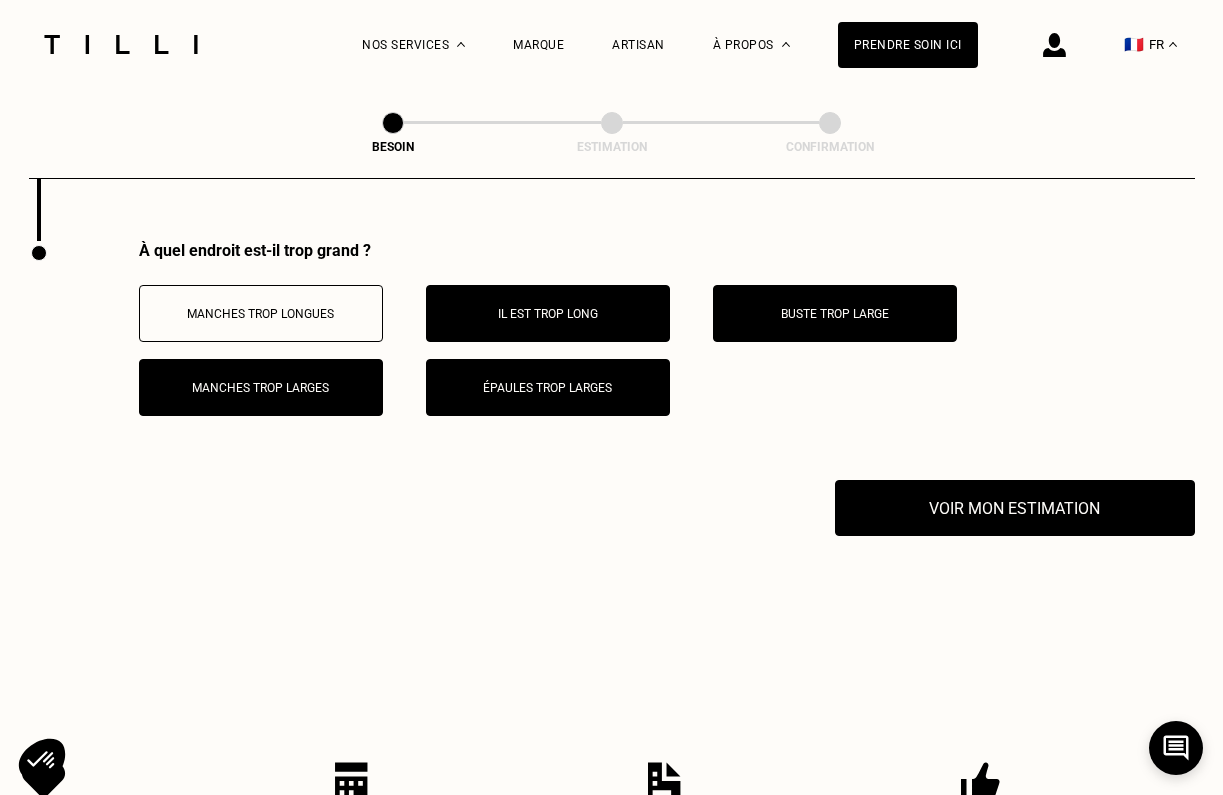 click on "Manches trop larges" at bounding box center [261, 388] 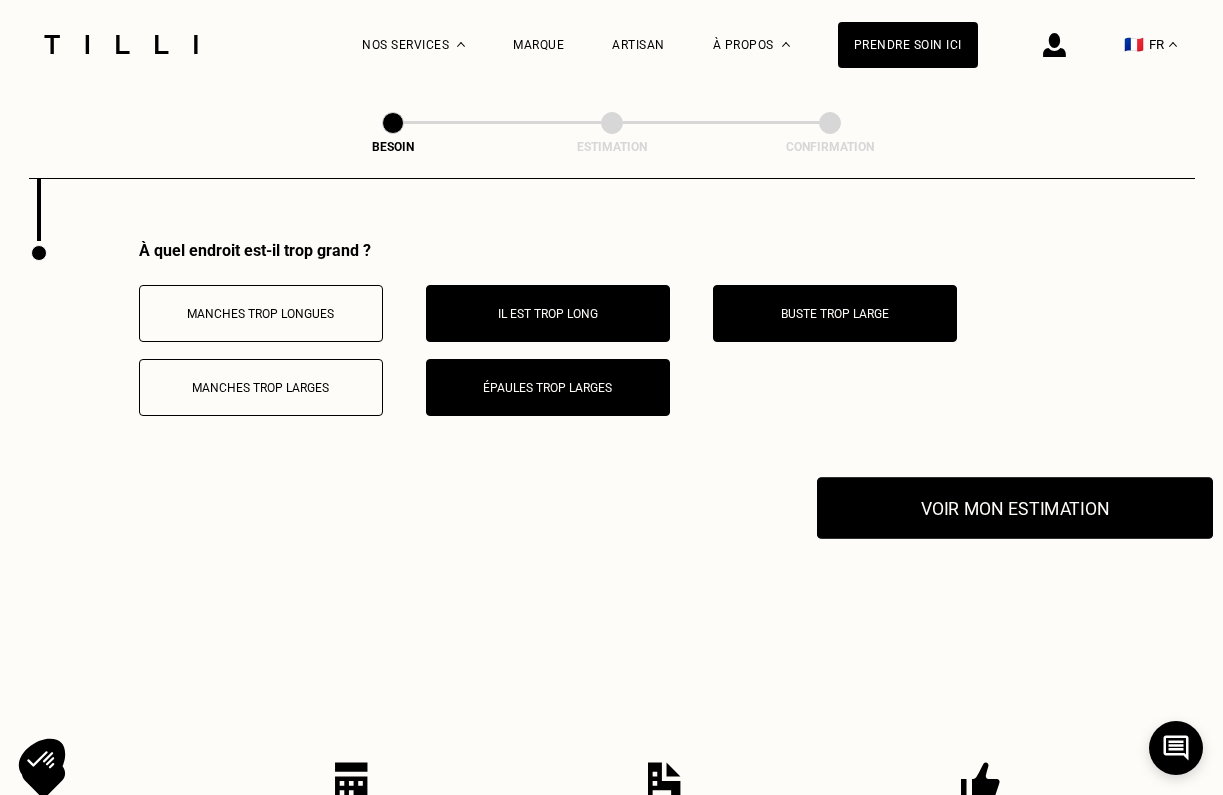 click on "Voir mon estimation" at bounding box center [1015, 508] 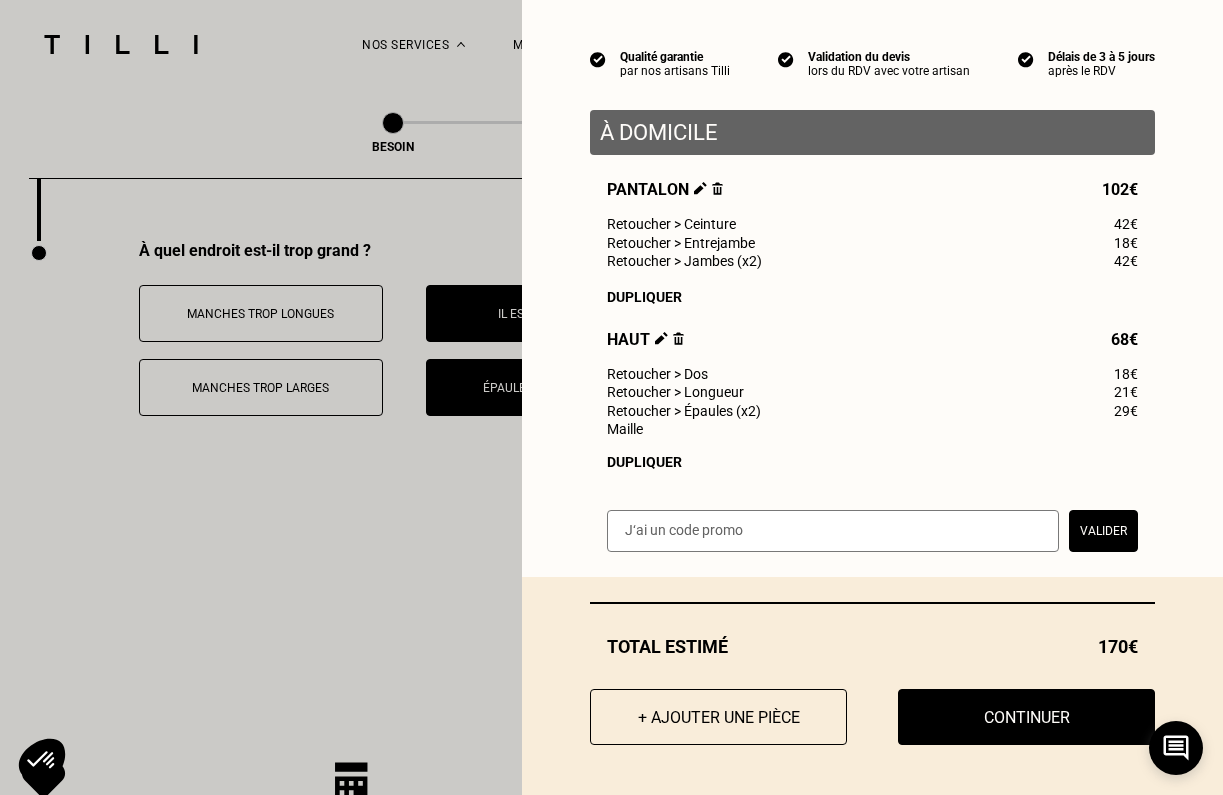 scroll, scrollTop: 157, scrollLeft: 0, axis: vertical 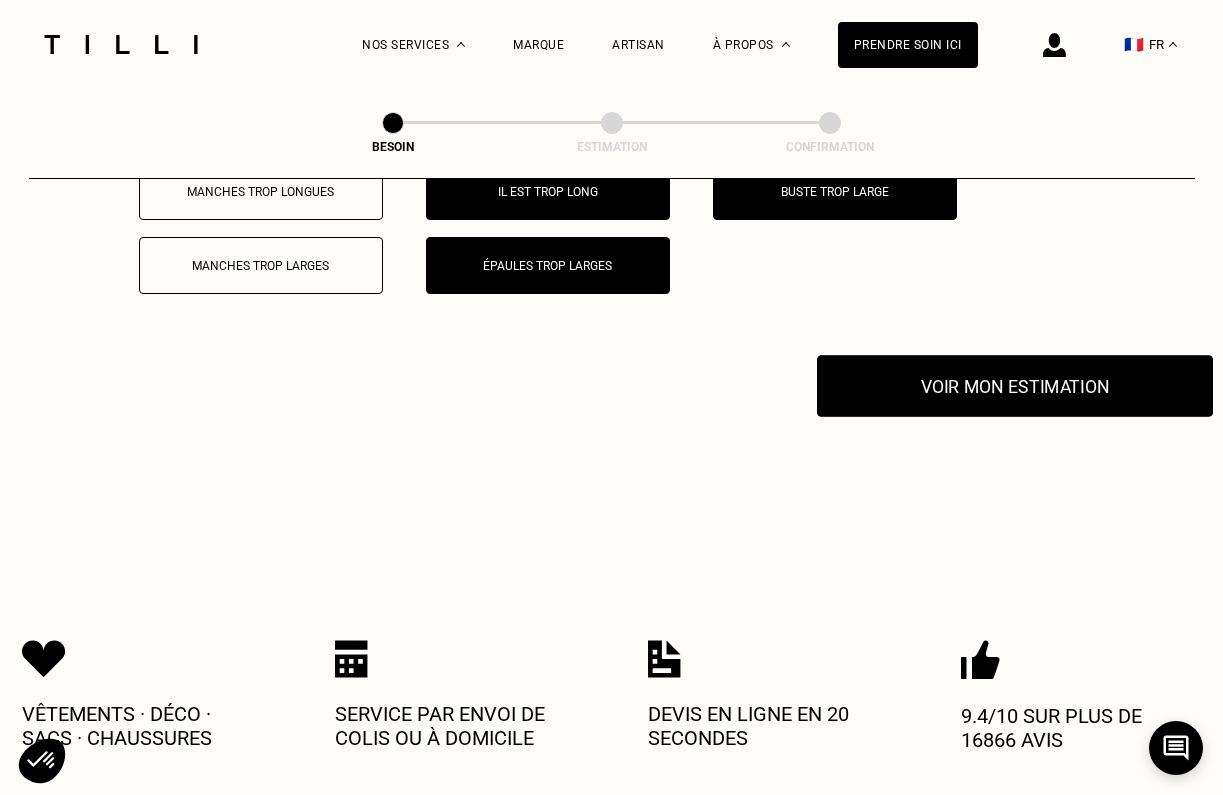 click on "Voir mon estimation" at bounding box center (1015, 386) 